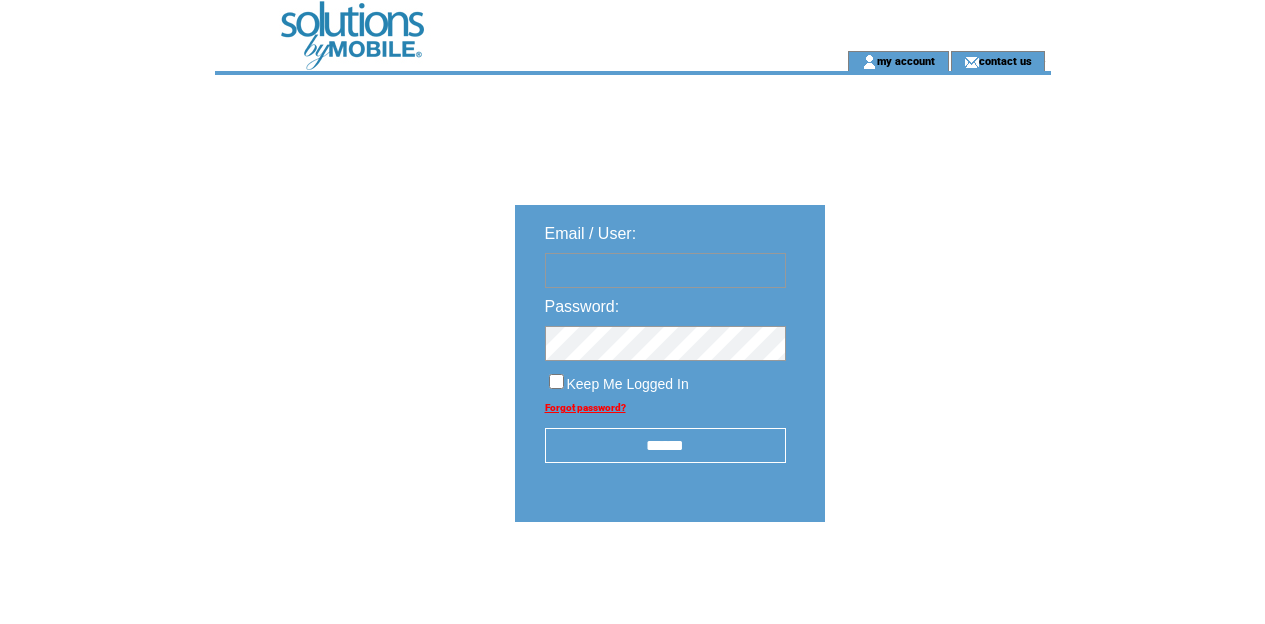scroll, scrollTop: 0, scrollLeft: 0, axis: both 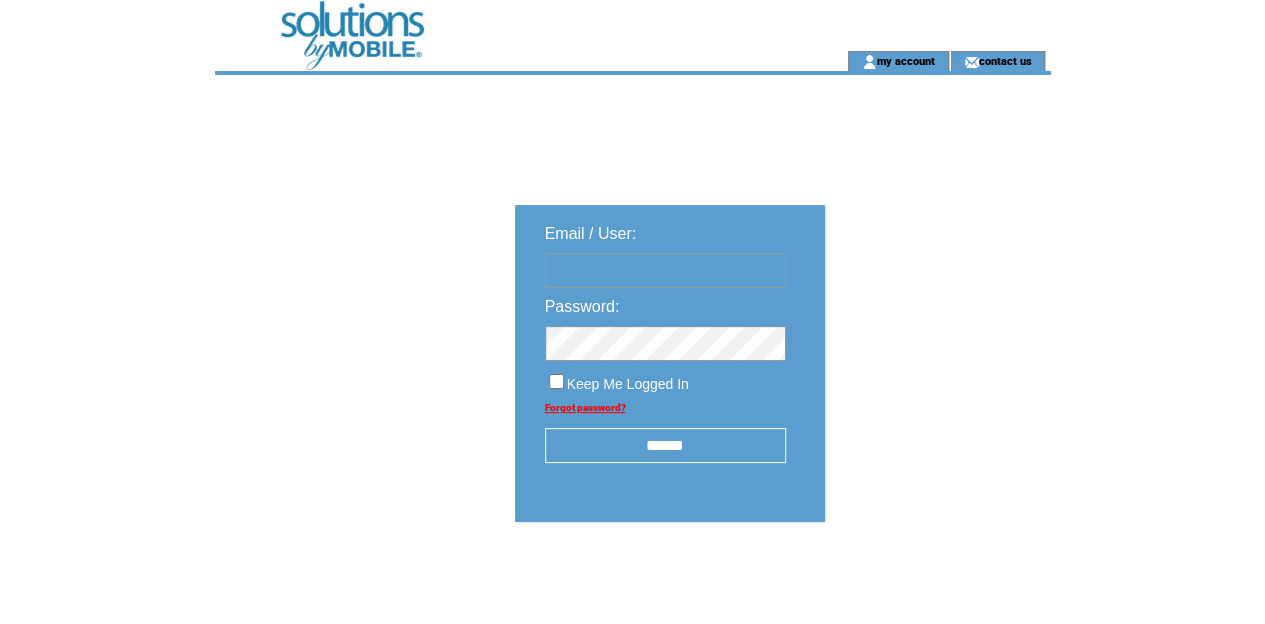 type on "**********" 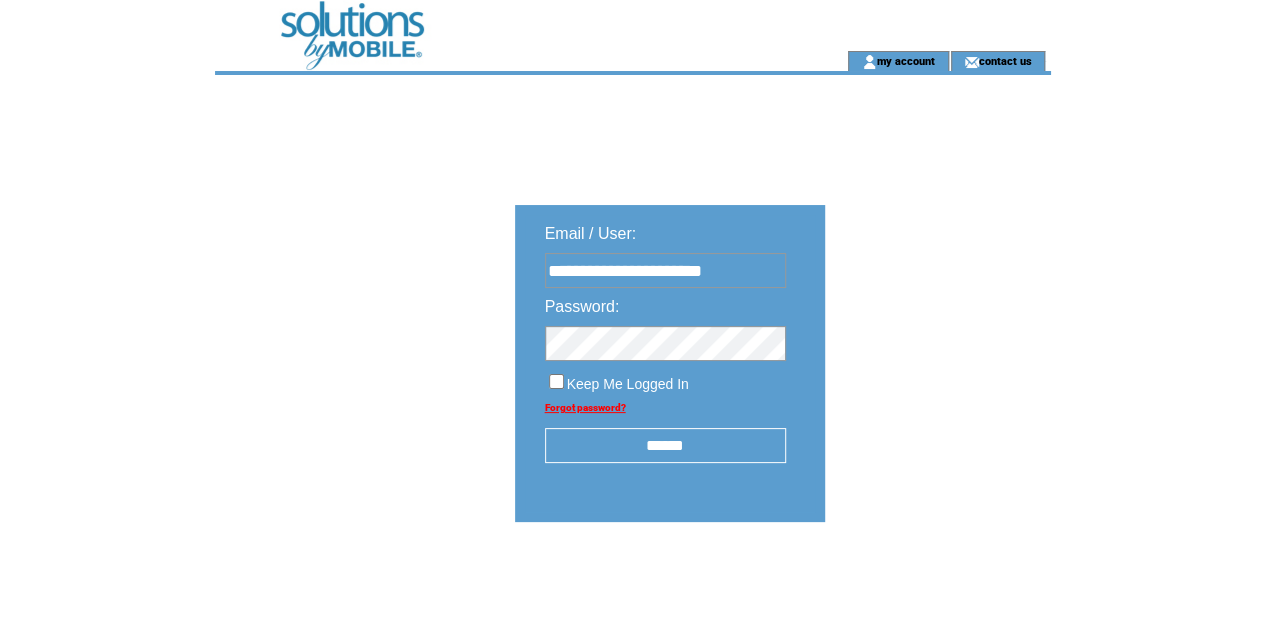 click on "******" at bounding box center (665, 445) 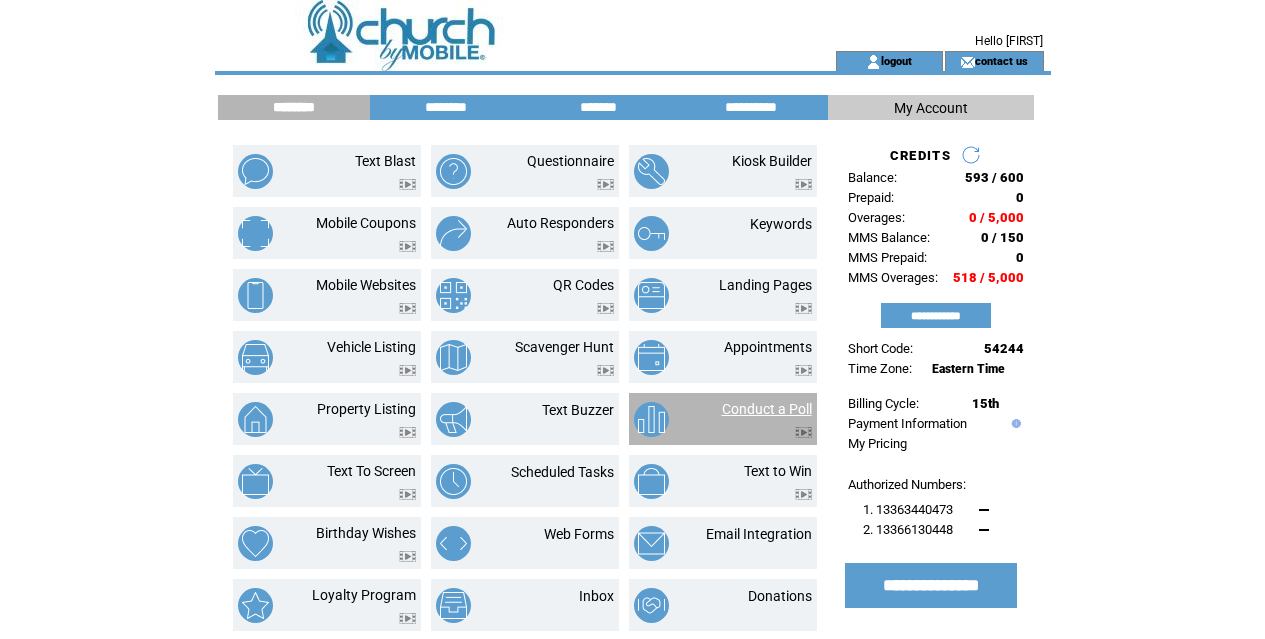 scroll, scrollTop: 0, scrollLeft: 0, axis: both 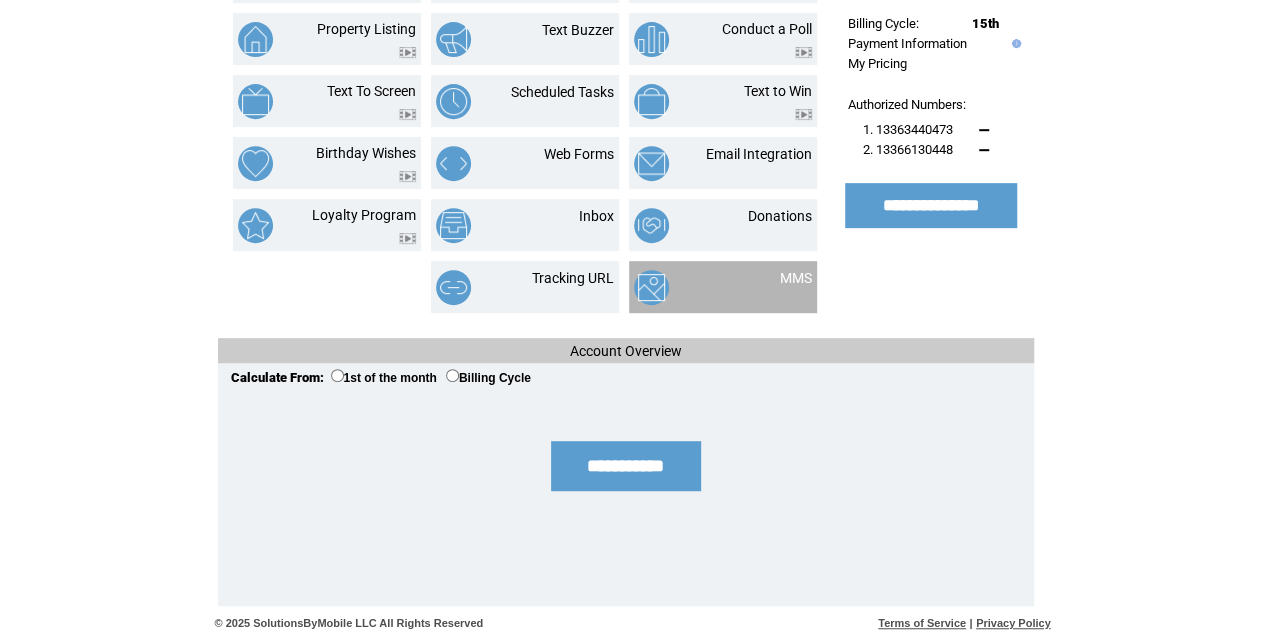 click on "MMS" at bounding box center [771, 287] 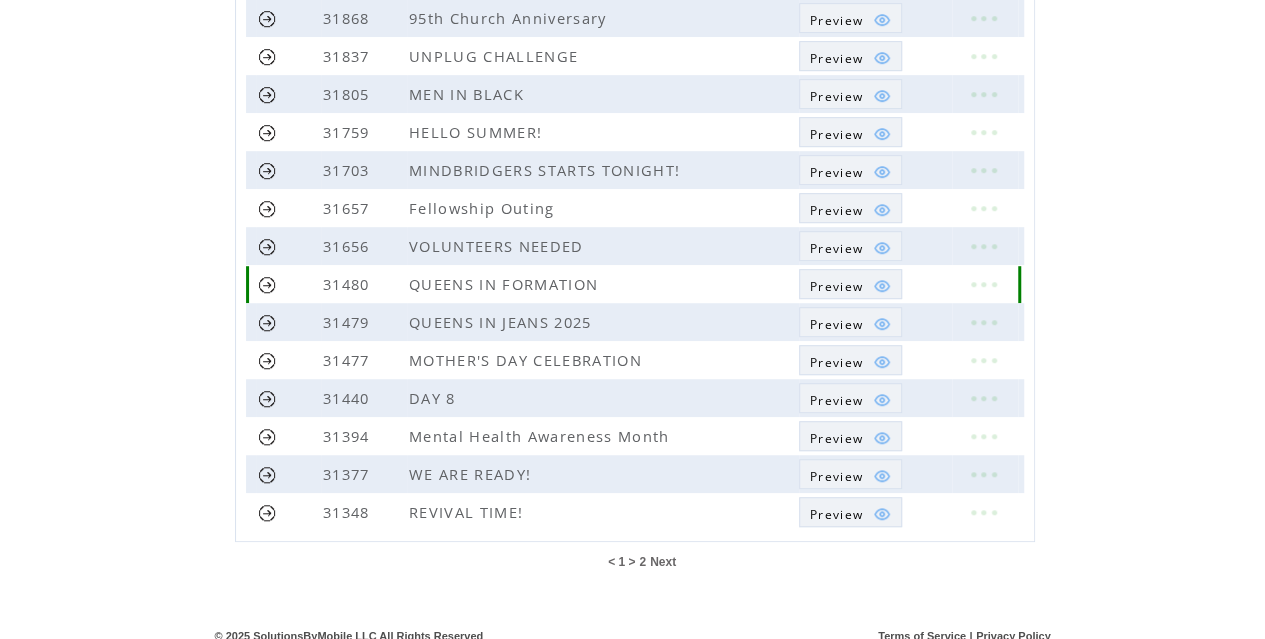 scroll, scrollTop: 538, scrollLeft: 0, axis: vertical 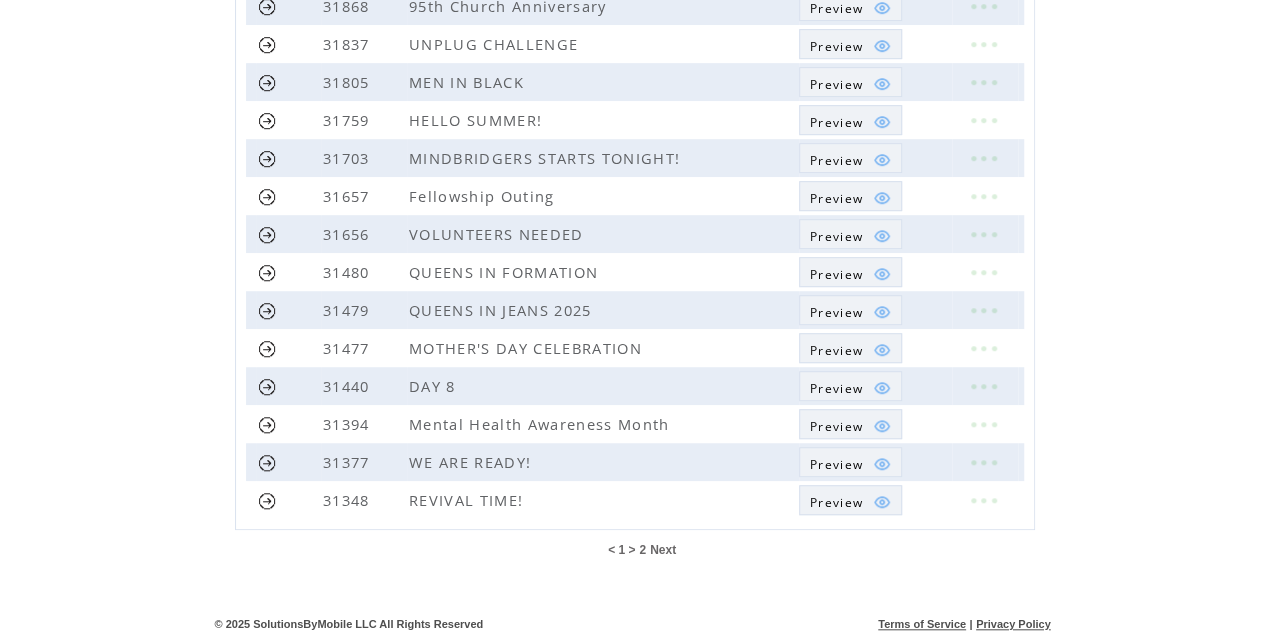 click on "Next" at bounding box center (663, 550) 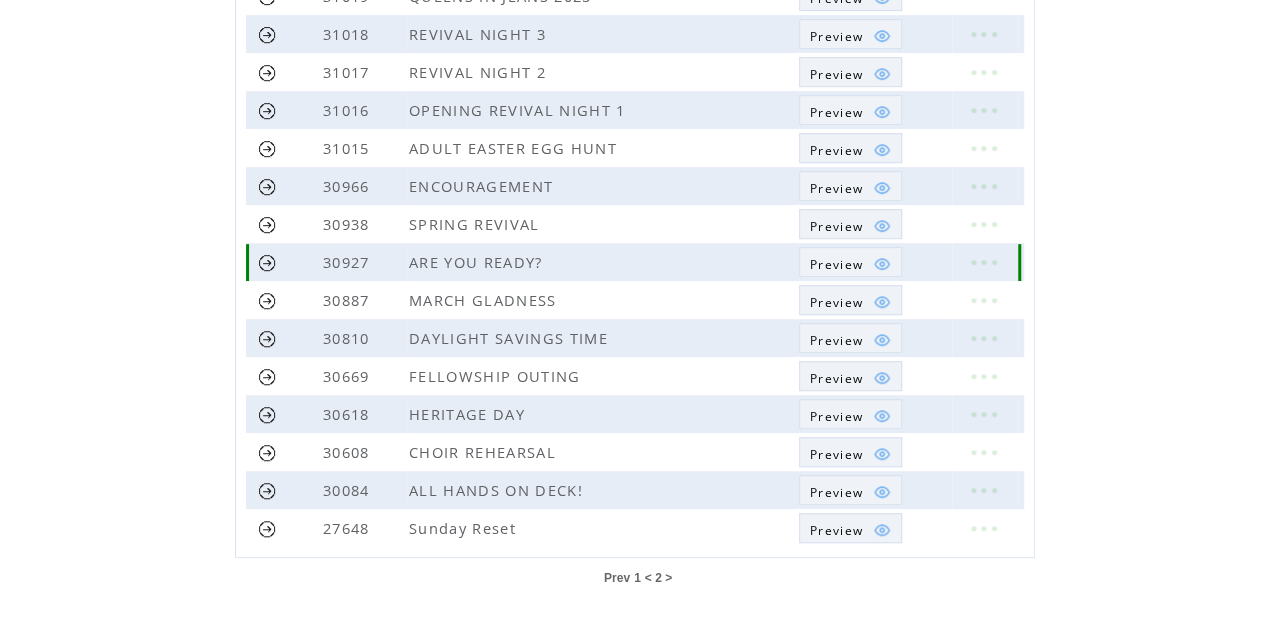 scroll, scrollTop: 462, scrollLeft: 0, axis: vertical 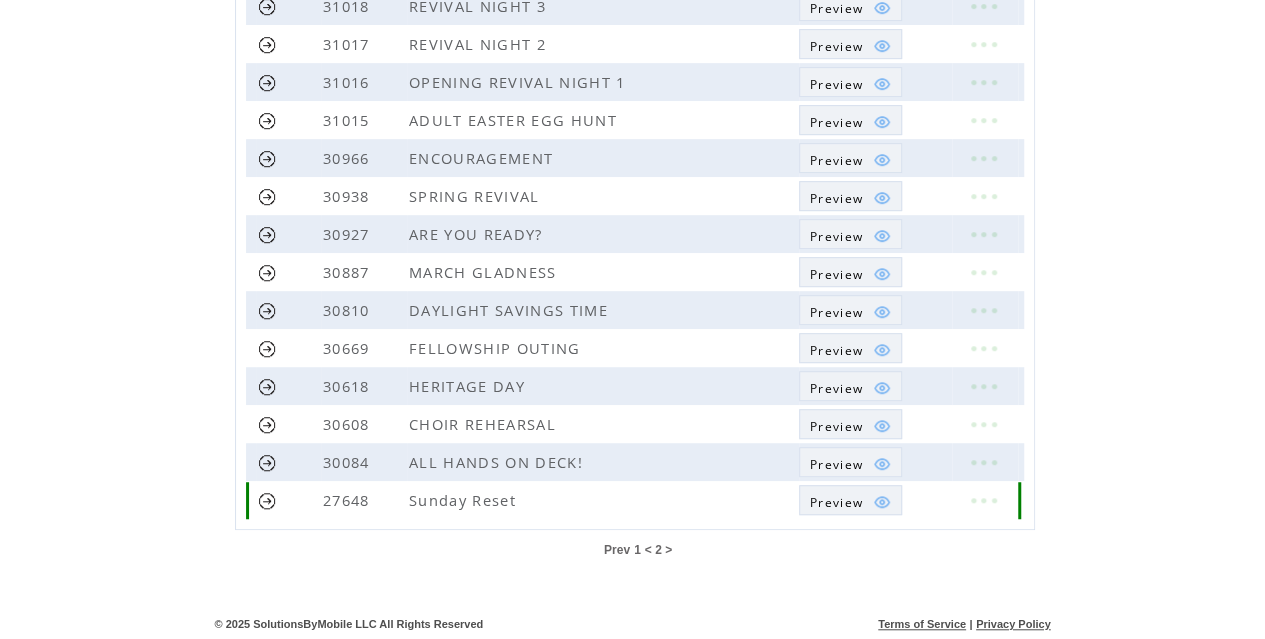 click at bounding box center (983, 500) 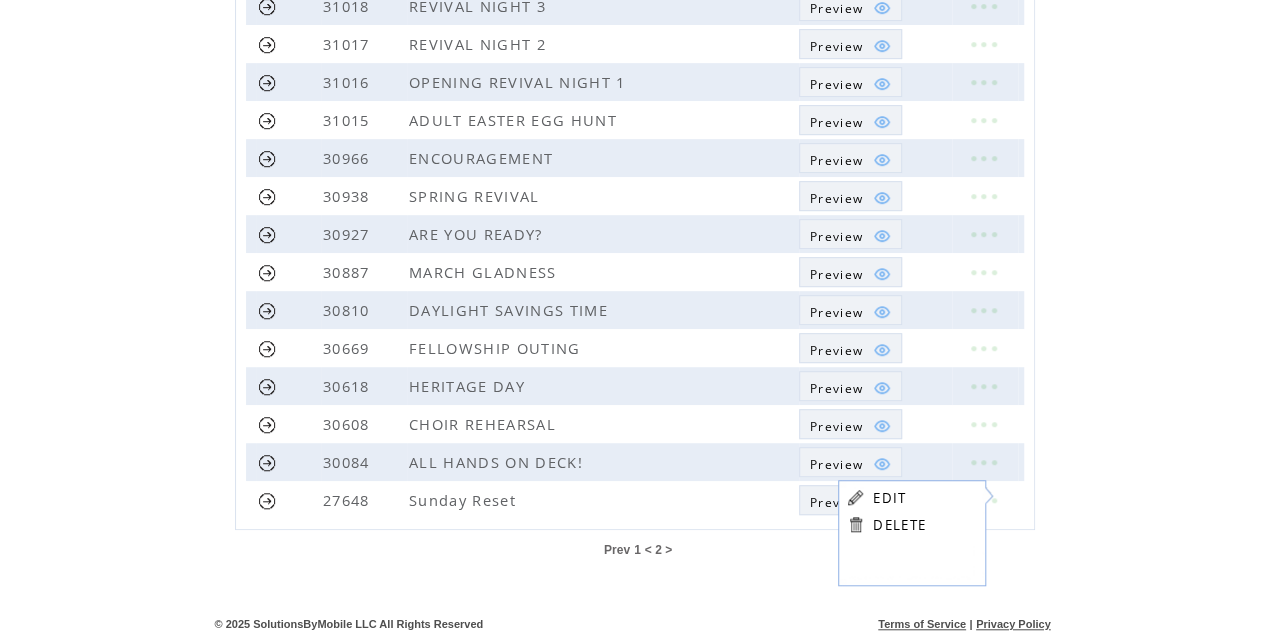 click on "EDIT" at bounding box center [889, 498] 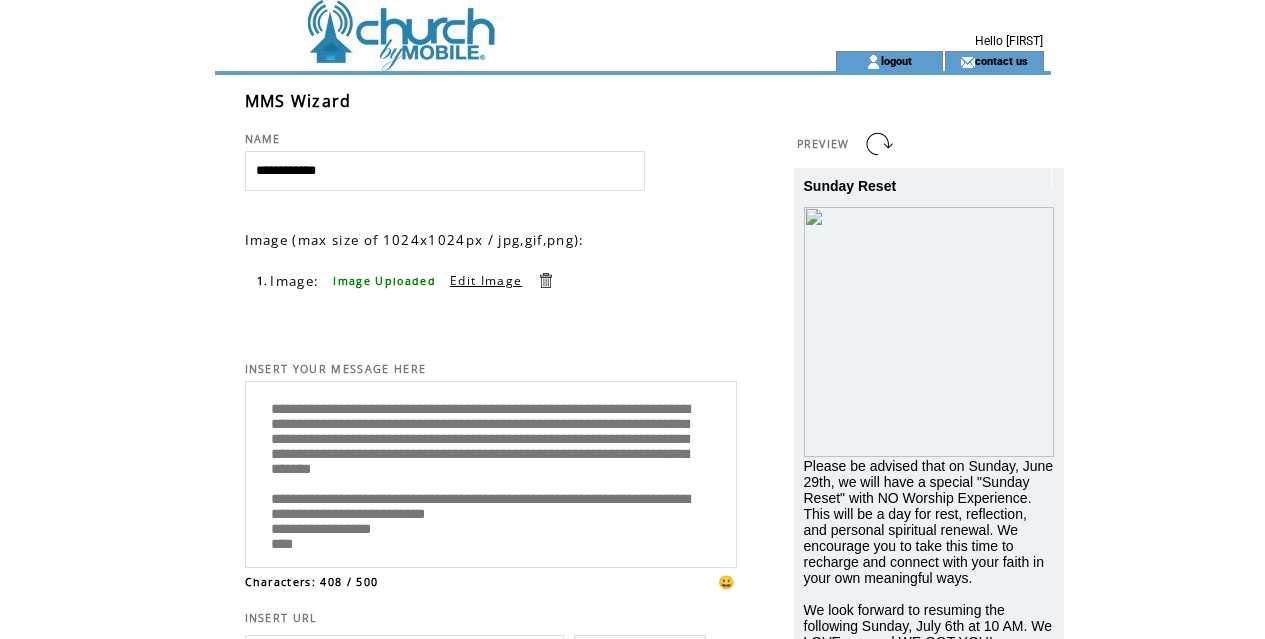scroll, scrollTop: 0, scrollLeft: 0, axis: both 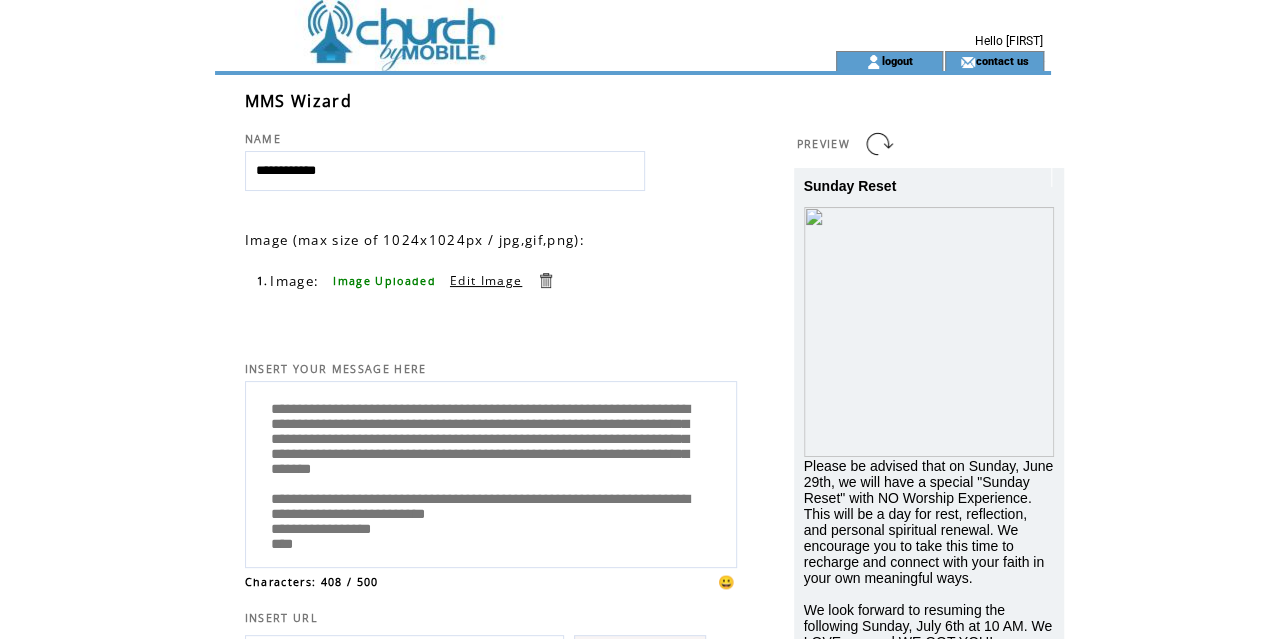 click on "**********" at bounding box center (491, 472) 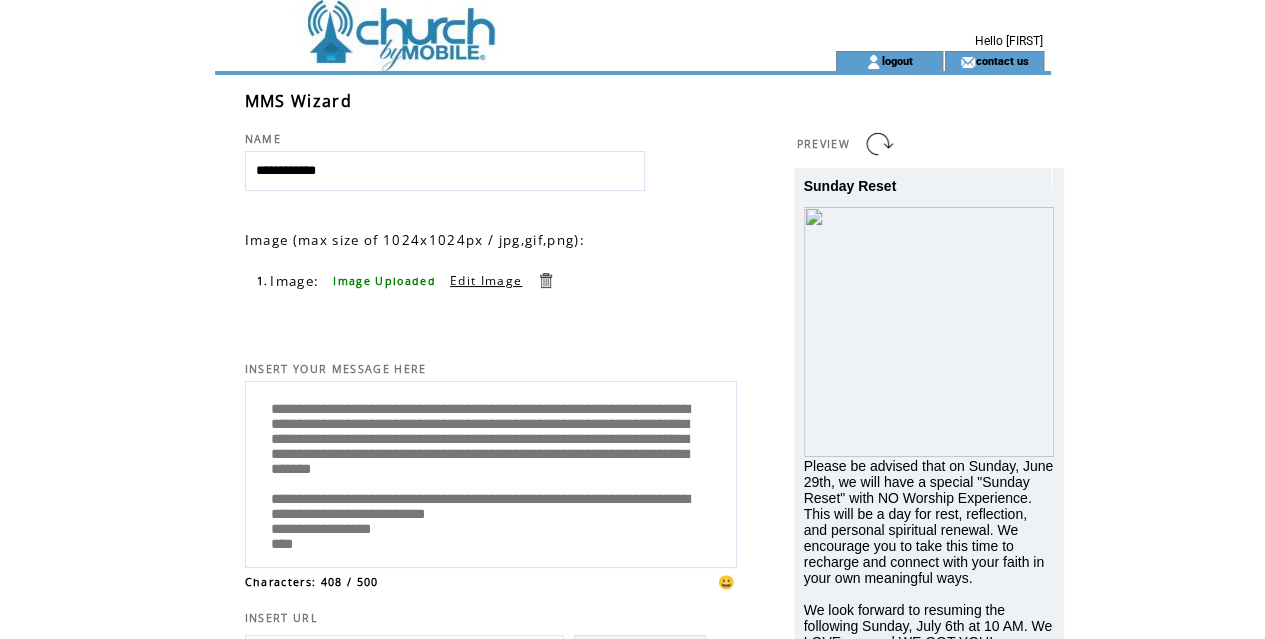 drag, startPoint x: 549, startPoint y: 413, endPoint x: 582, endPoint y: 387, distance: 42.0119 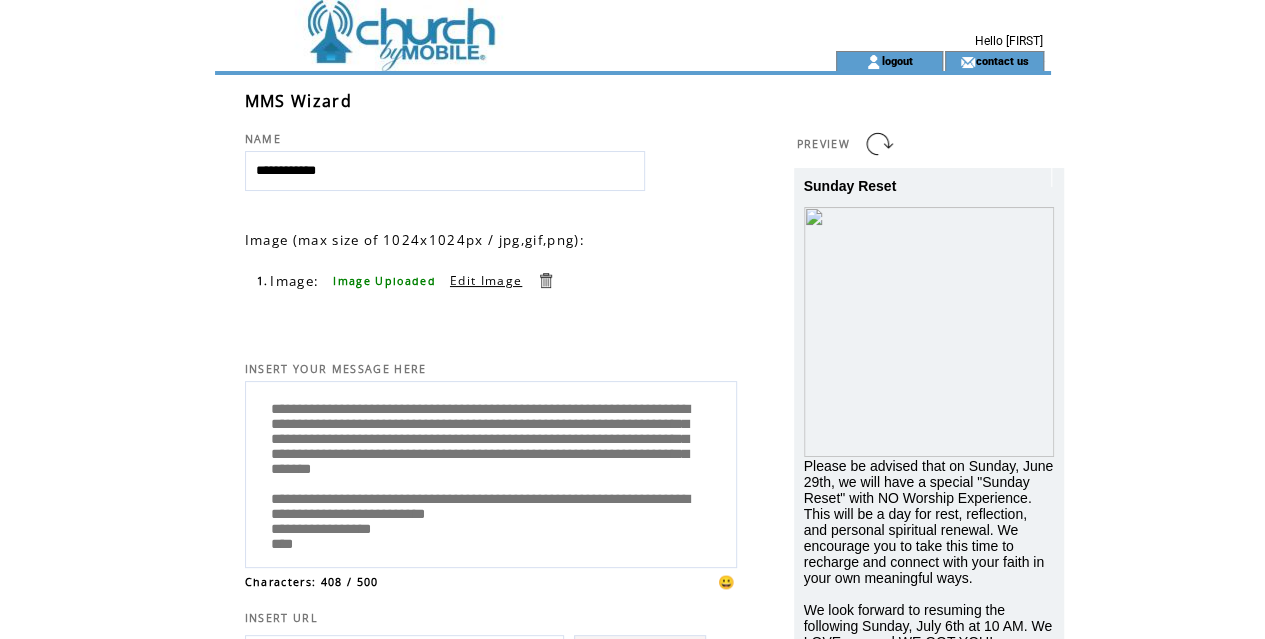 click on "**********" at bounding box center [491, 472] 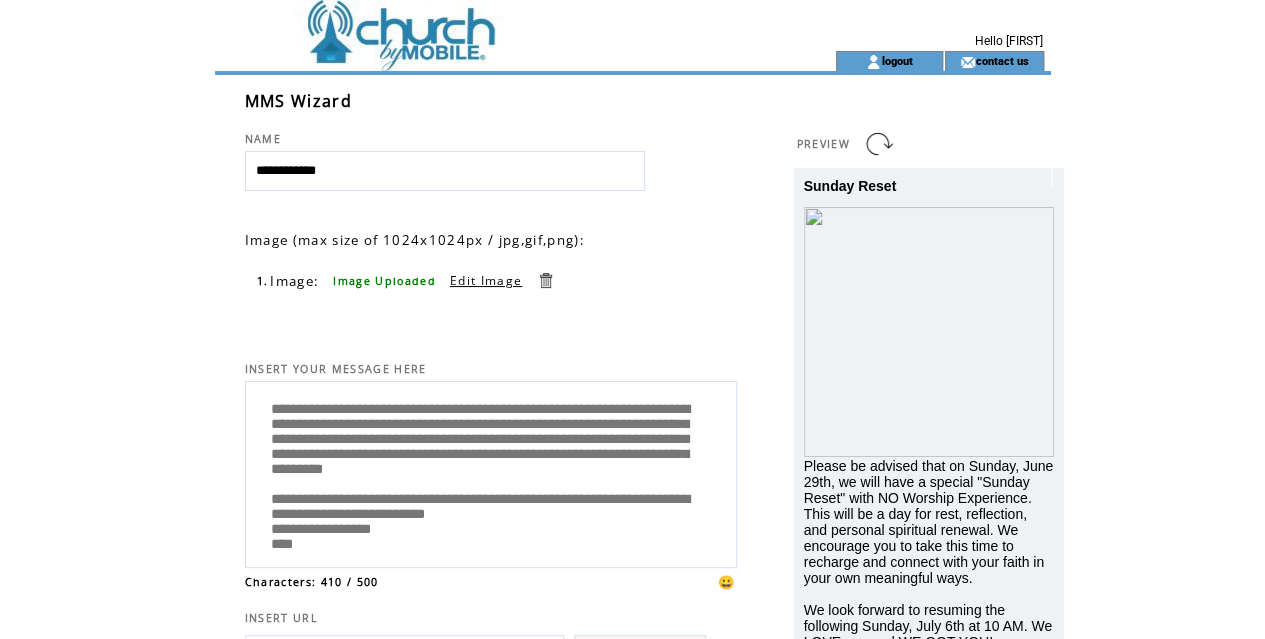 scroll, scrollTop: 80, scrollLeft: 0, axis: vertical 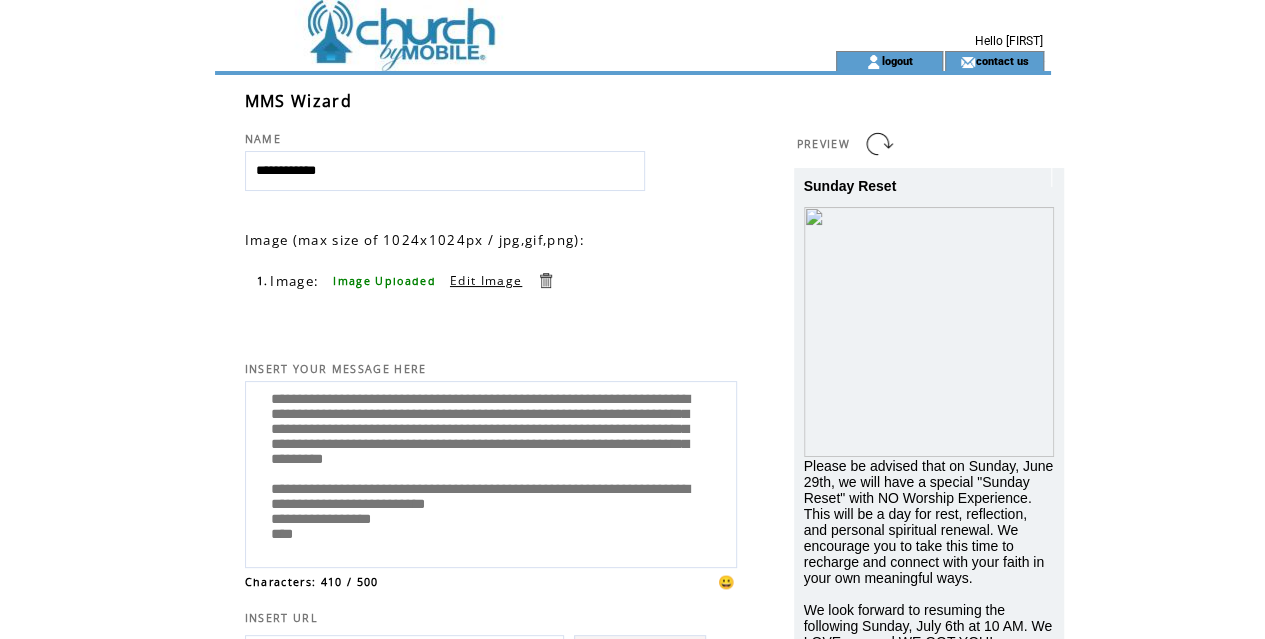 click on "**********" at bounding box center (491, 472) 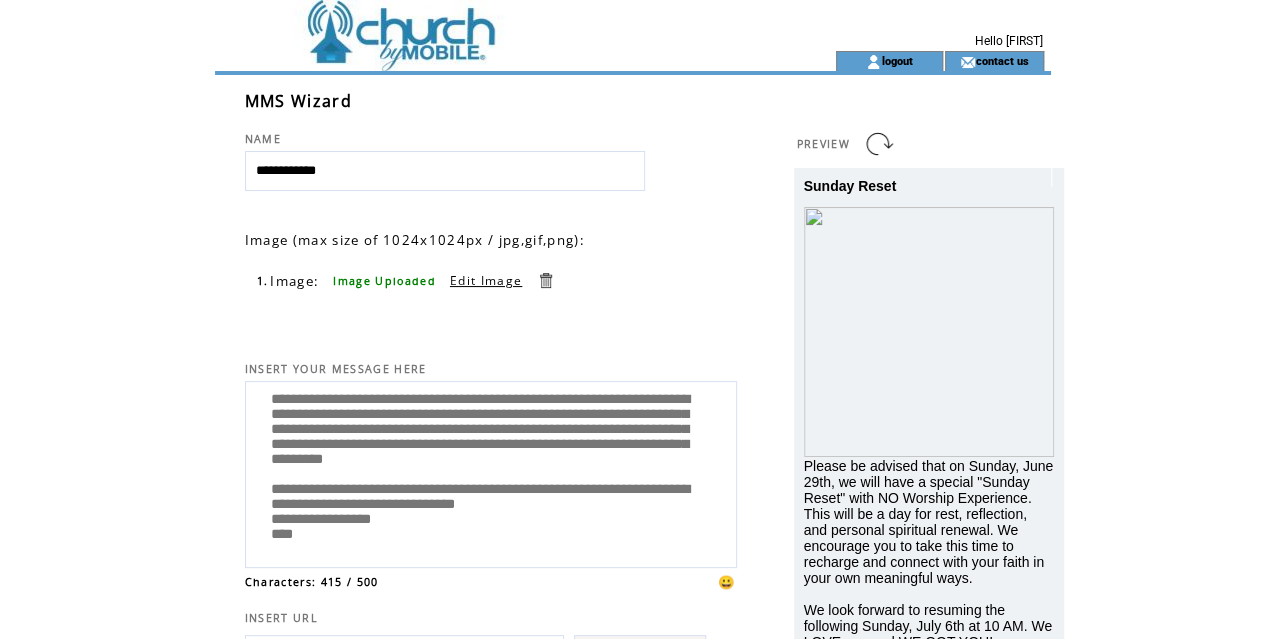 scroll, scrollTop: 0, scrollLeft: 0, axis: both 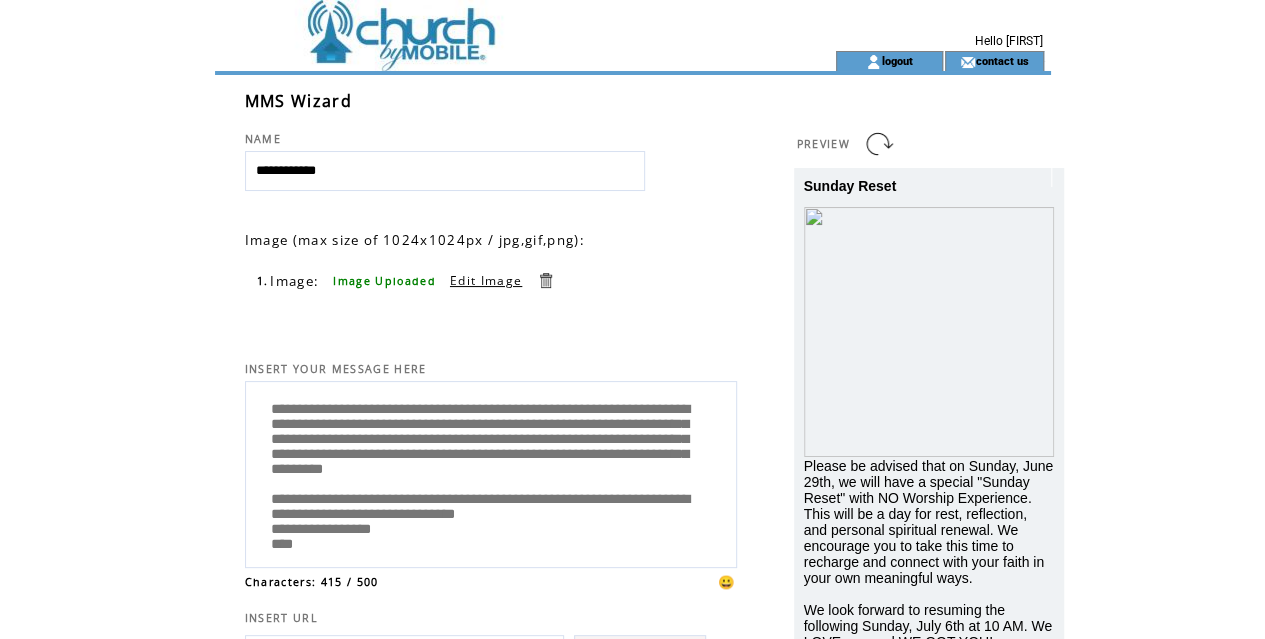 type on "**********" 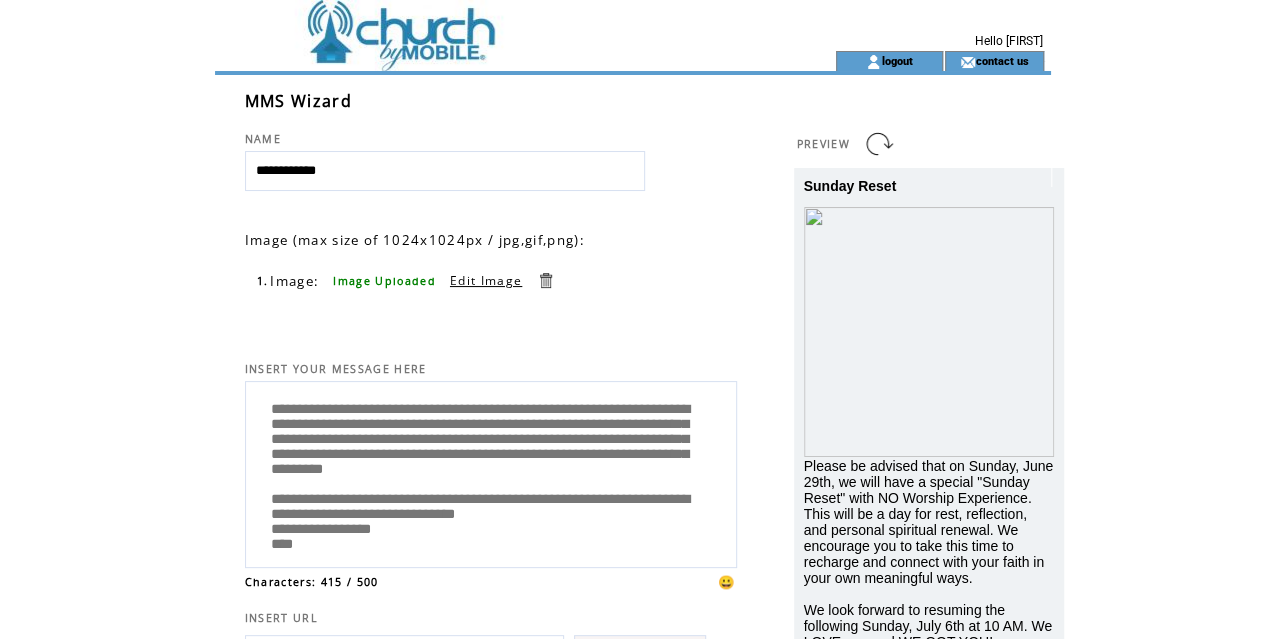 click on "Edit Image" at bounding box center (486, 280) 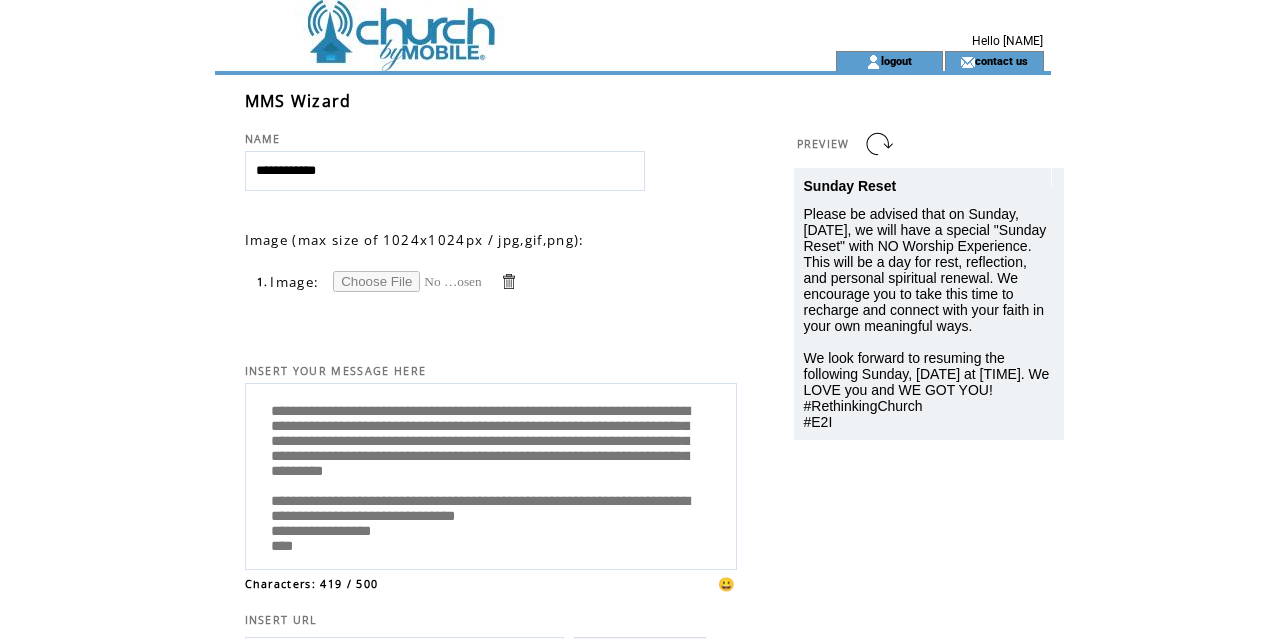 scroll, scrollTop: 0, scrollLeft: 0, axis: both 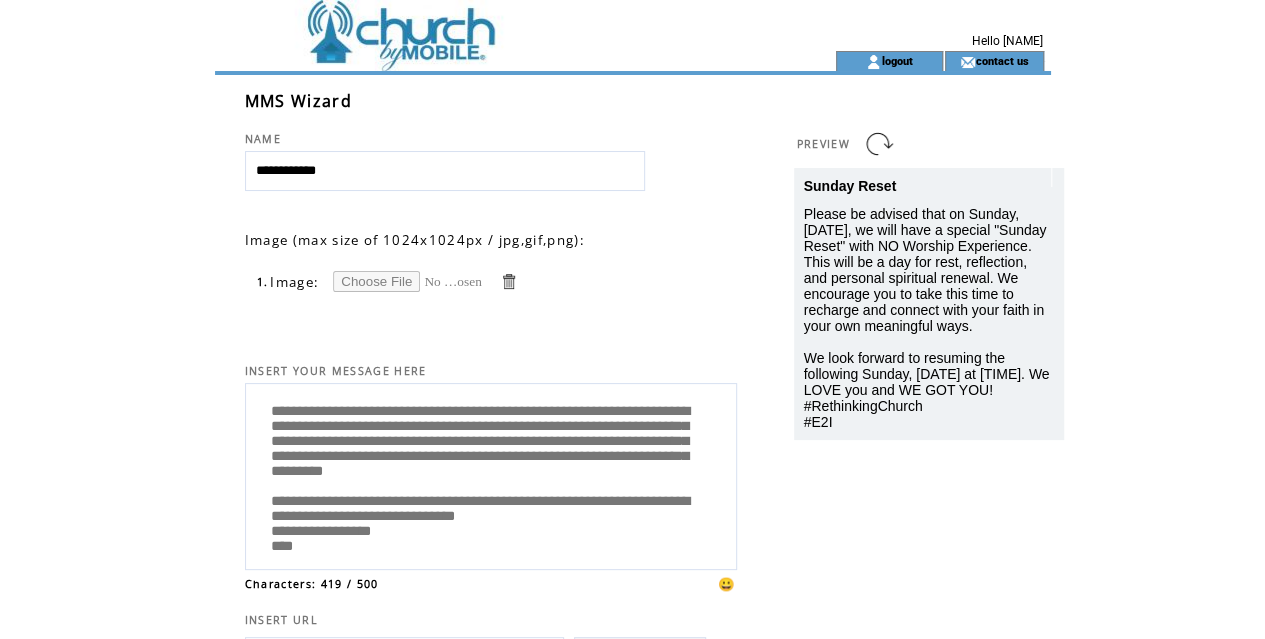 click at bounding box center [408, 281] 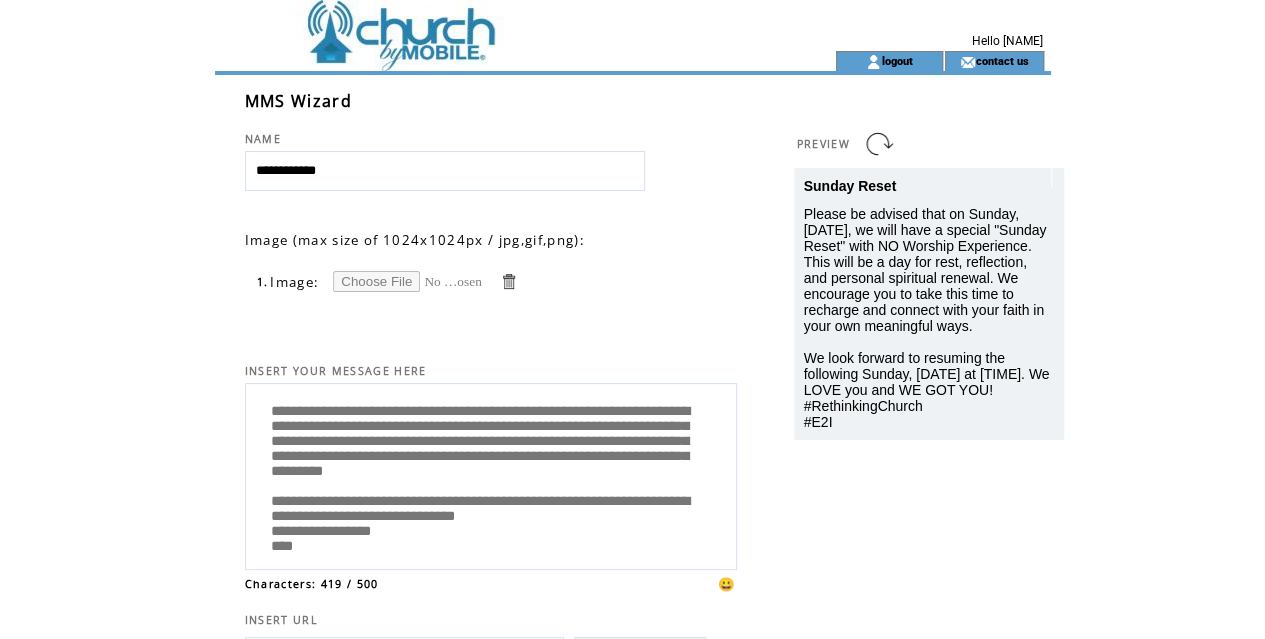 type on "**********" 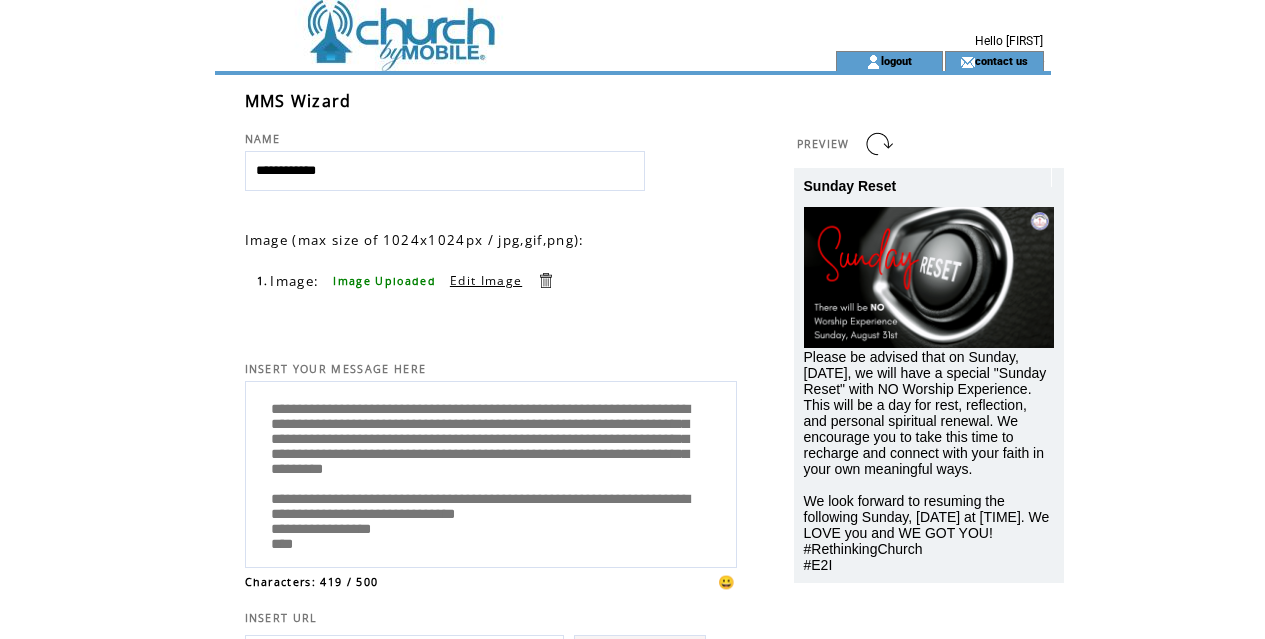scroll, scrollTop: 0, scrollLeft: 0, axis: both 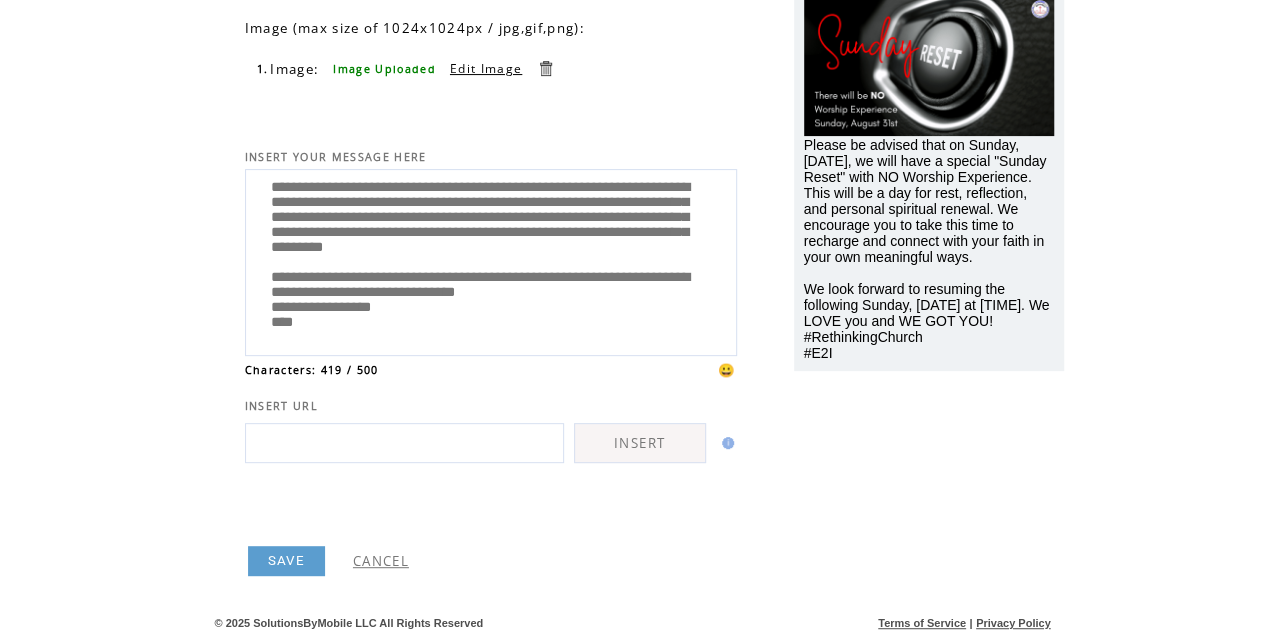 click on "SAVE" at bounding box center [286, 561] 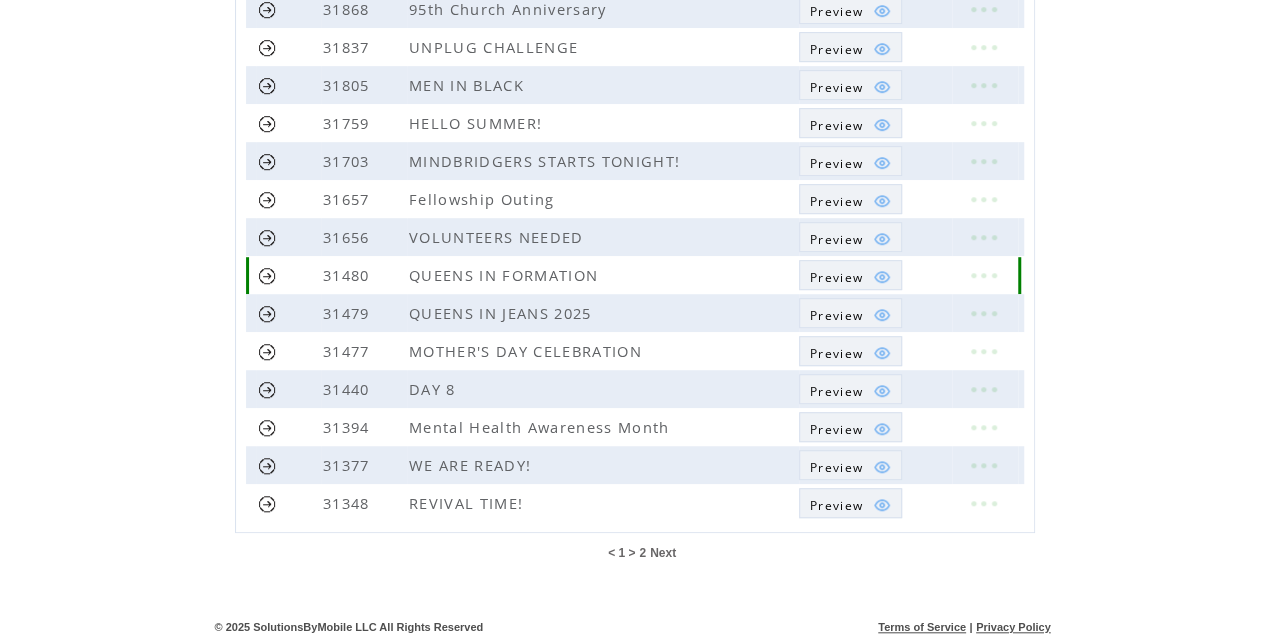 scroll, scrollTop: 538, scrollLeft: 0, axis: vertical 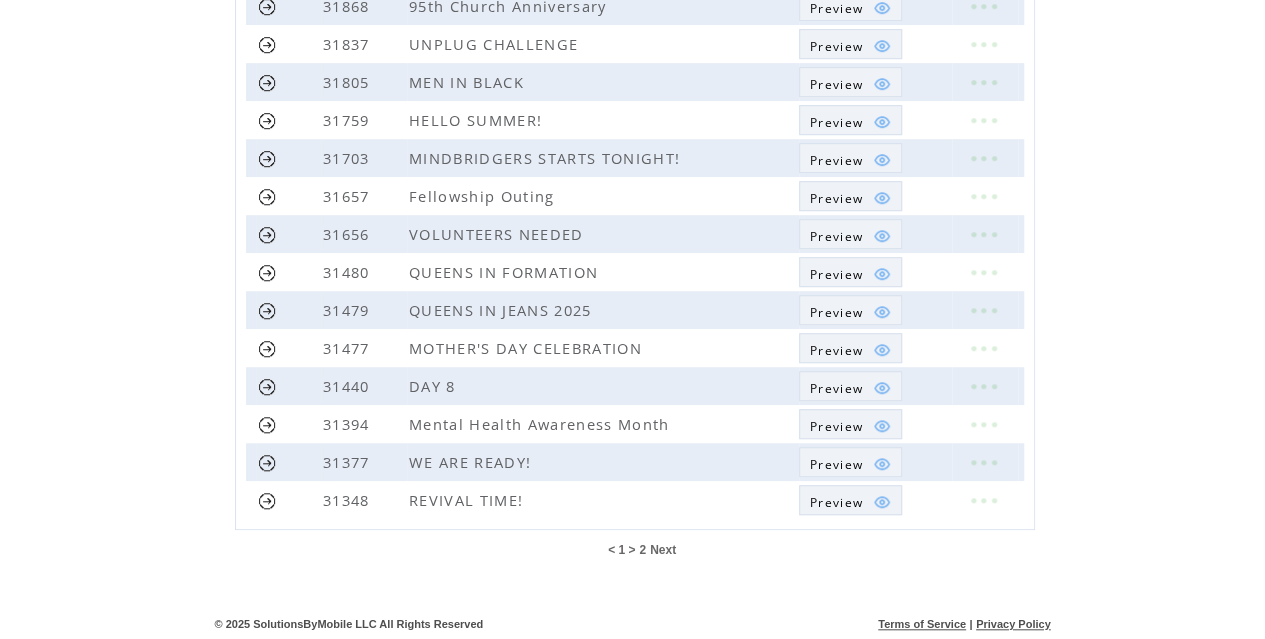 click on "Next" at bounding box center (663, 550) 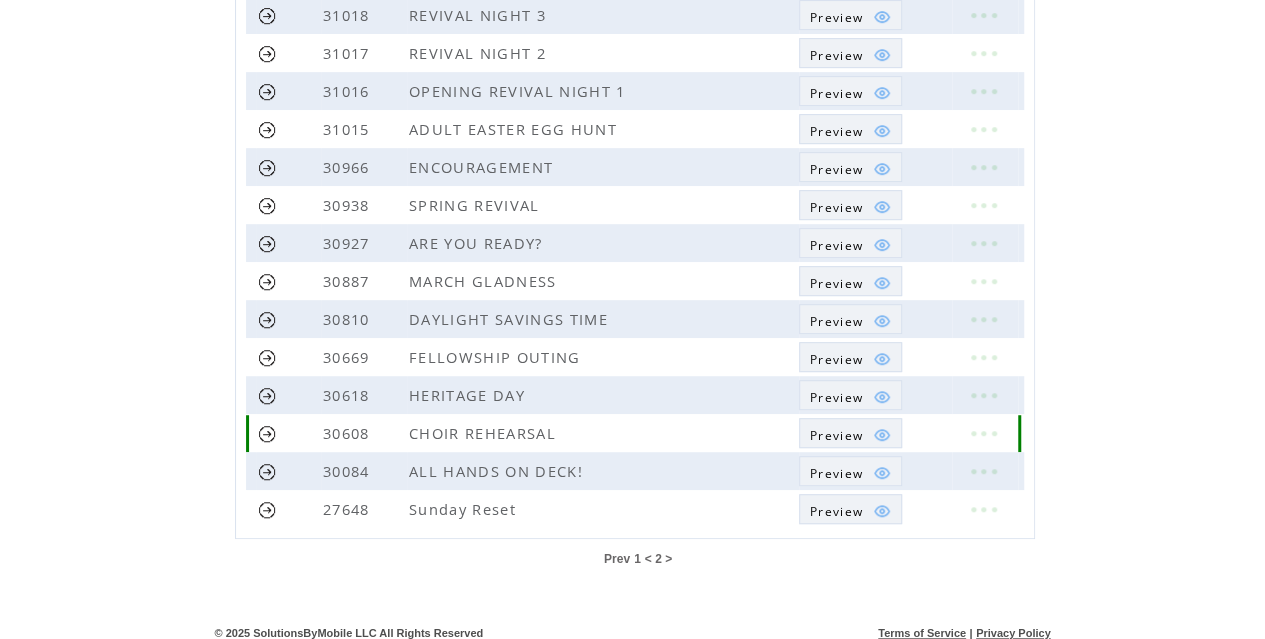scroll, scrollTop: 462, scrollLeft: 0, axis: vertical 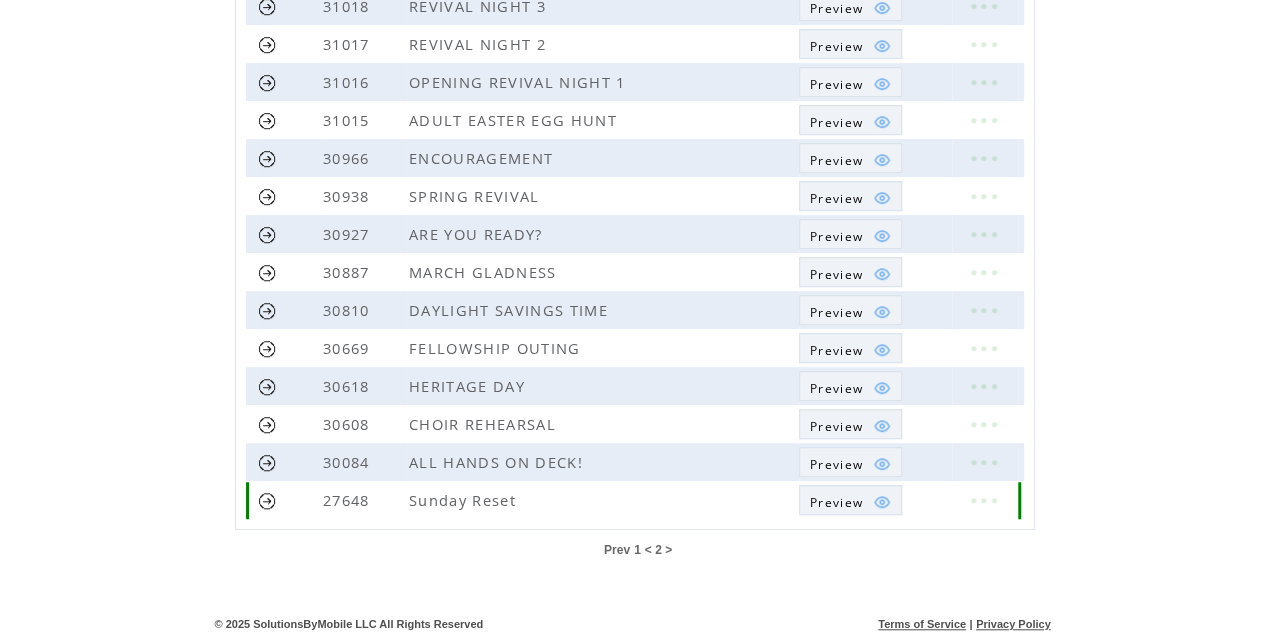 click at bounding box center [267, 500] 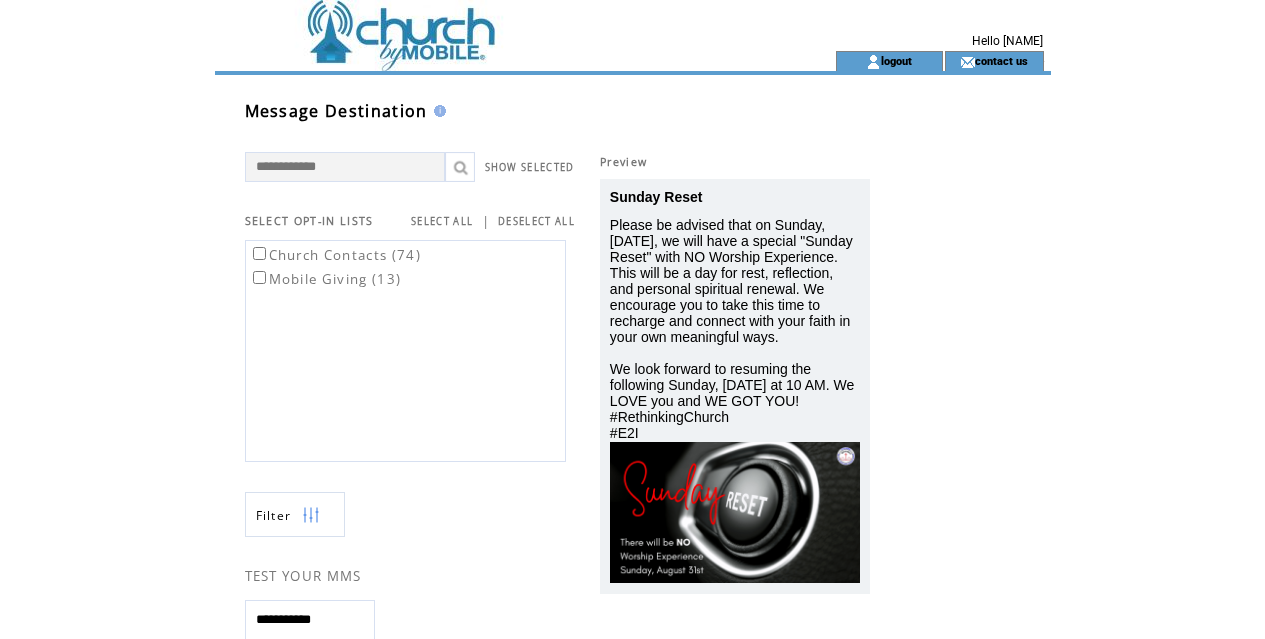 scroll, scrollTop: 0, scrollLeft: 0, axis: both 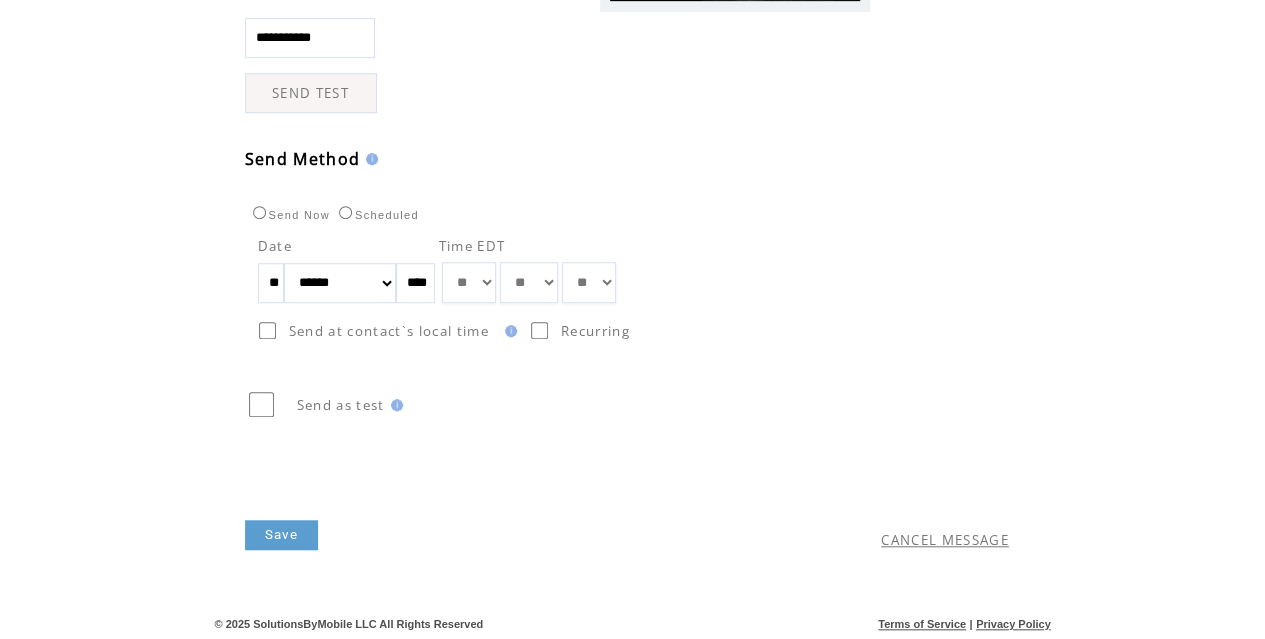 click on "**" at bounding box center (271, 283) 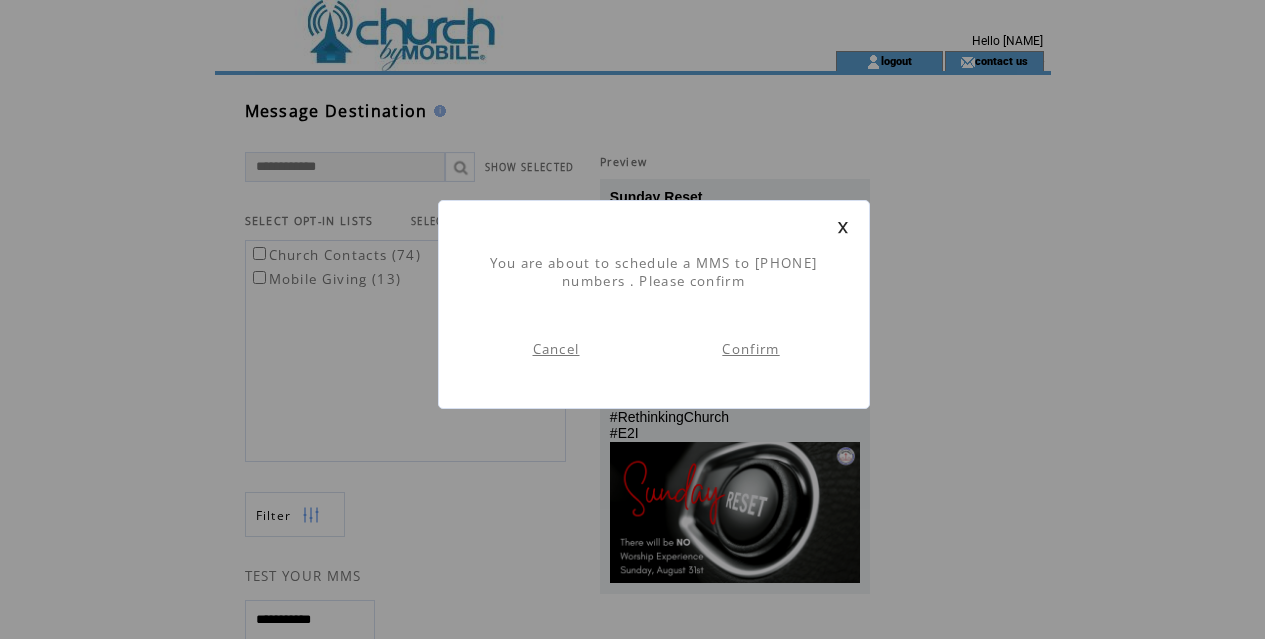 scroll, scrollTop: 1, scrollLeft: 0, axis: vertical 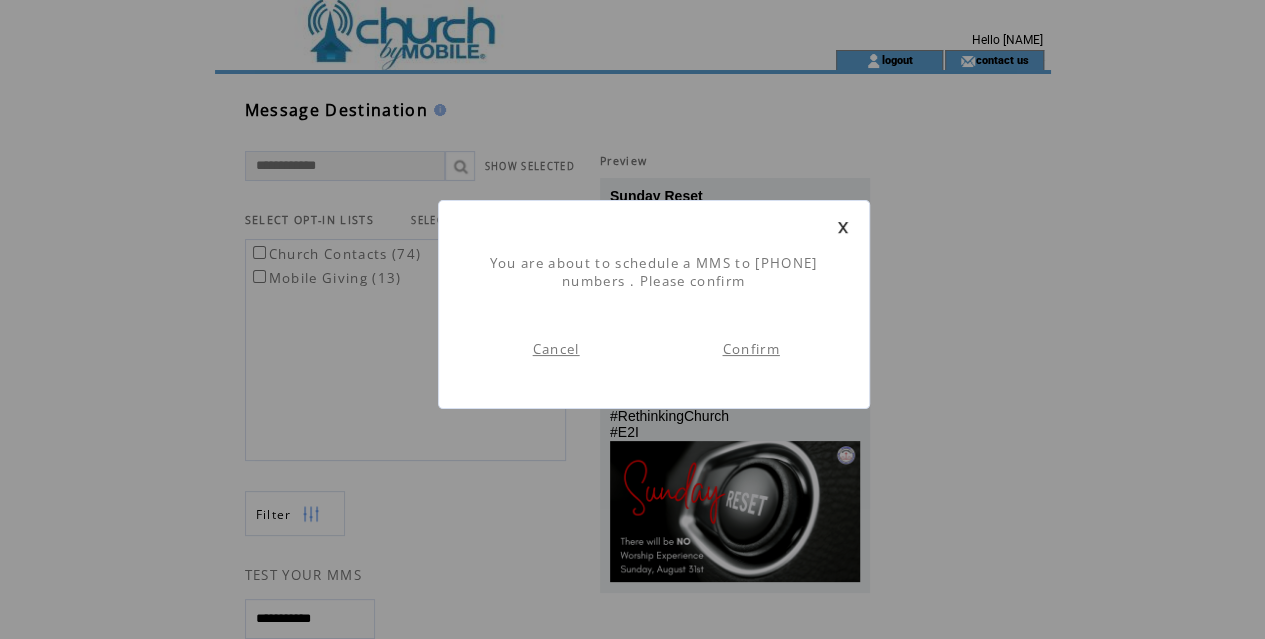 click on "Confirm" at bounding box center [750, 349] 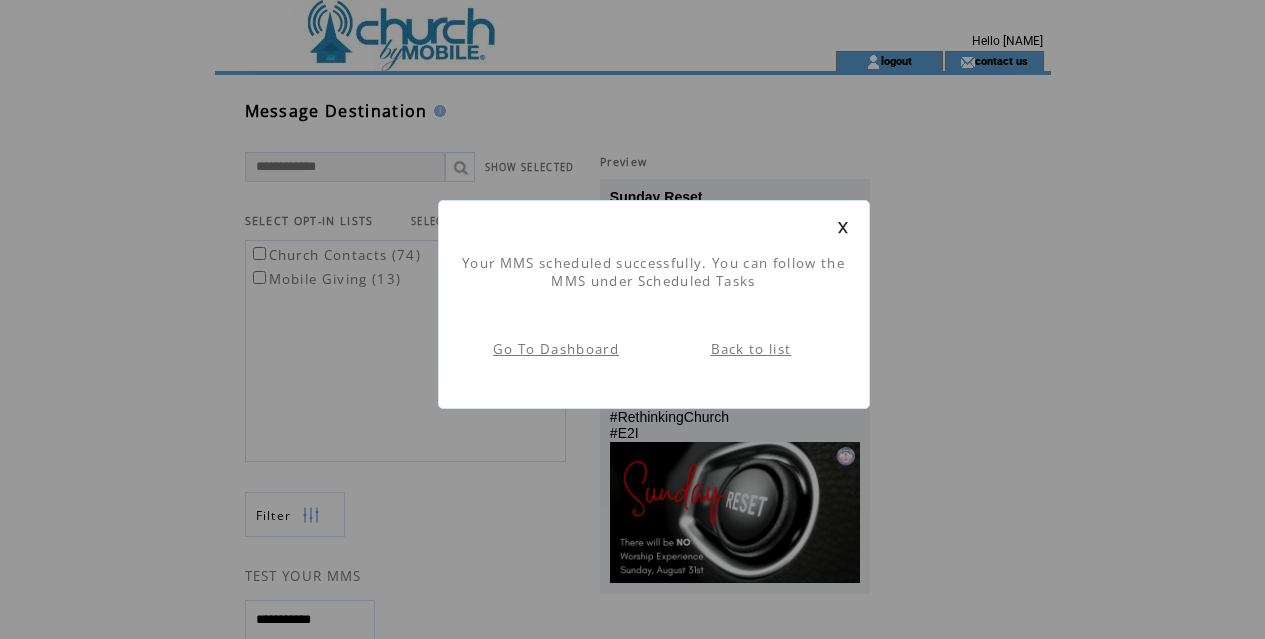 scroll, scrollTop: 1, scrollLeft: 0, axis: vertical 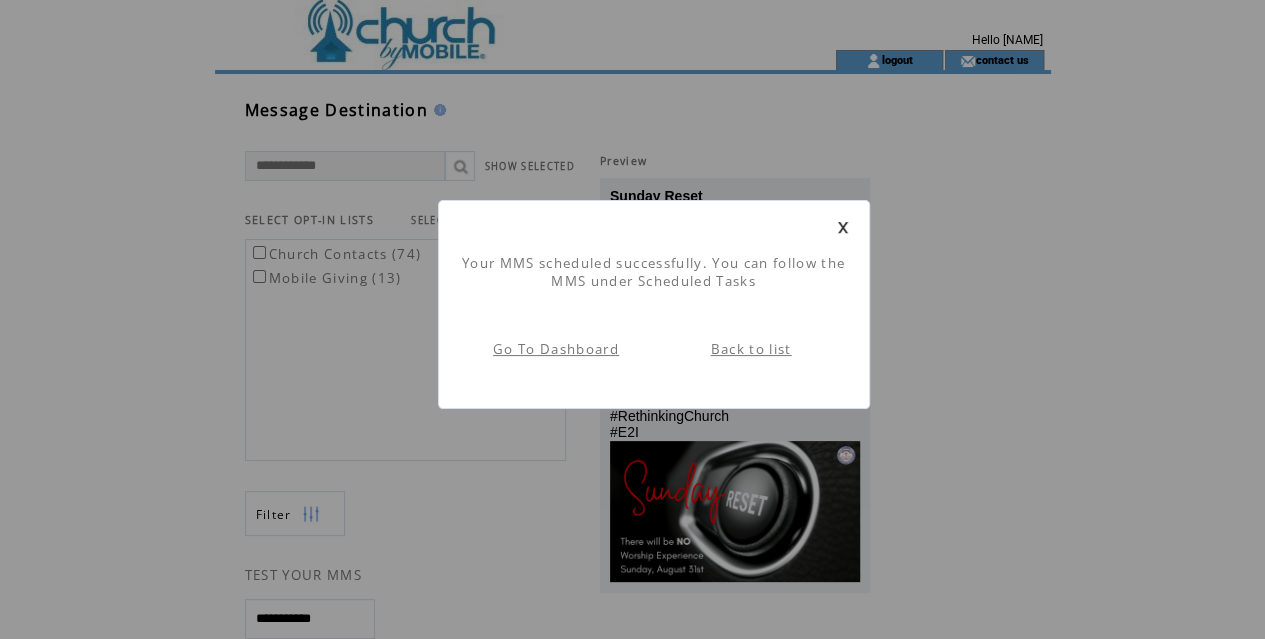 click on "Back to list" at bounding box center [751, 349] 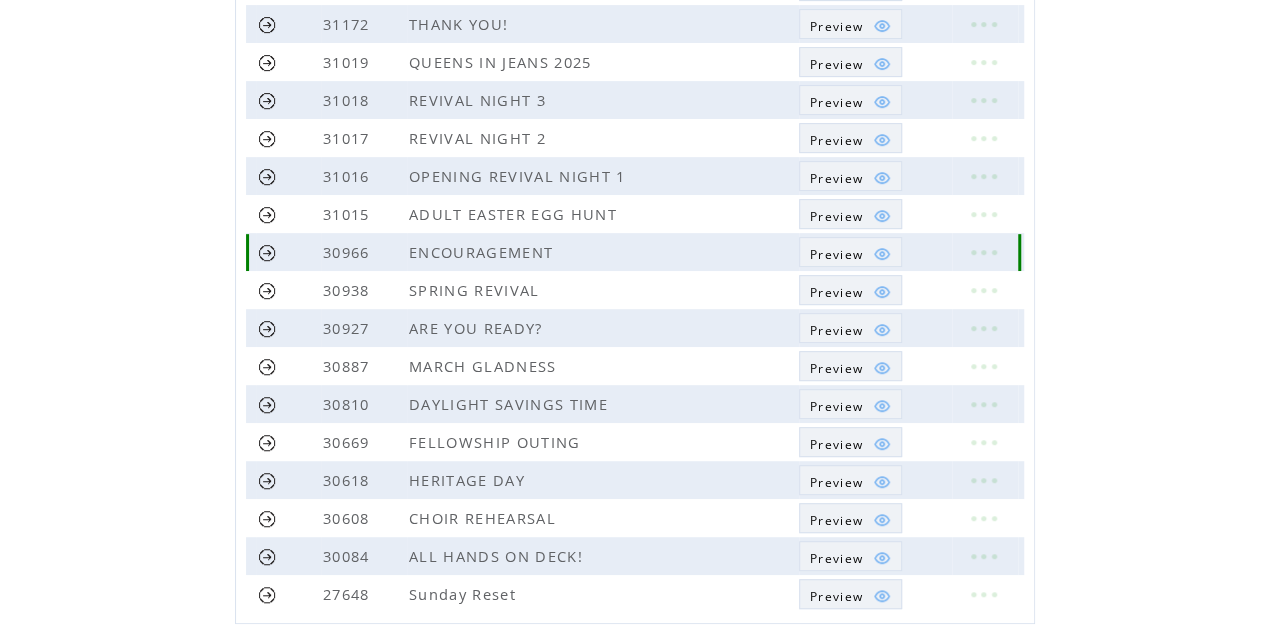 scroll, scrollTop: 400, scrollLeft: 0, axis: vertical 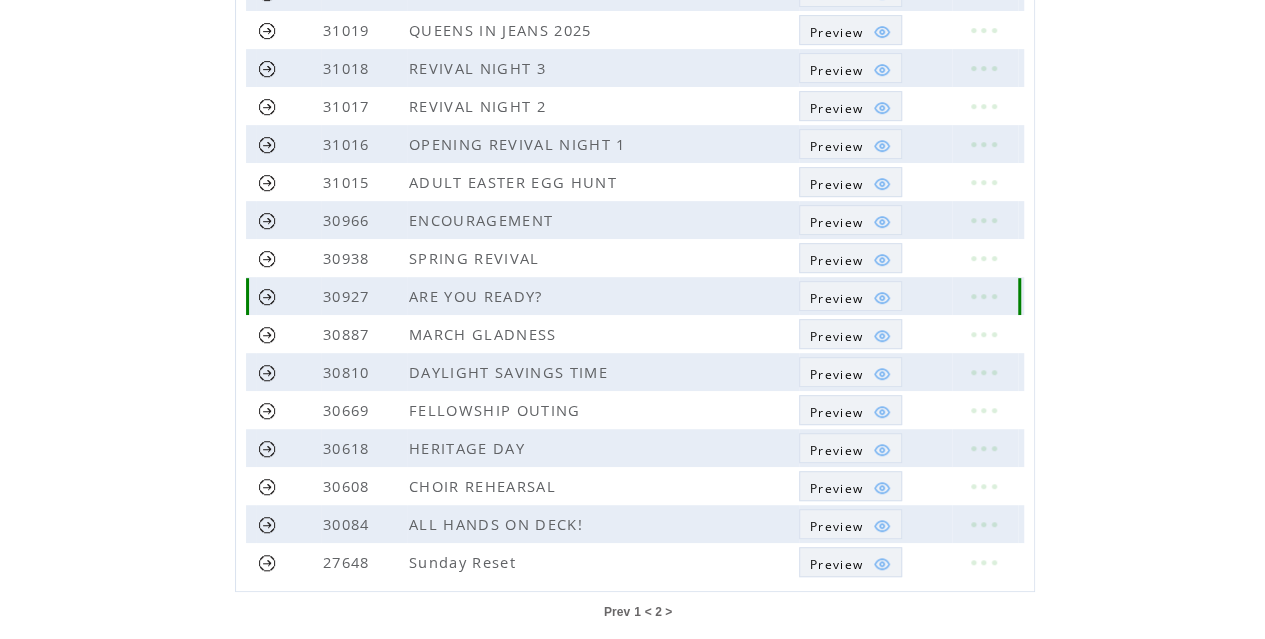click on "Preview" at bounding box center (836, 298) 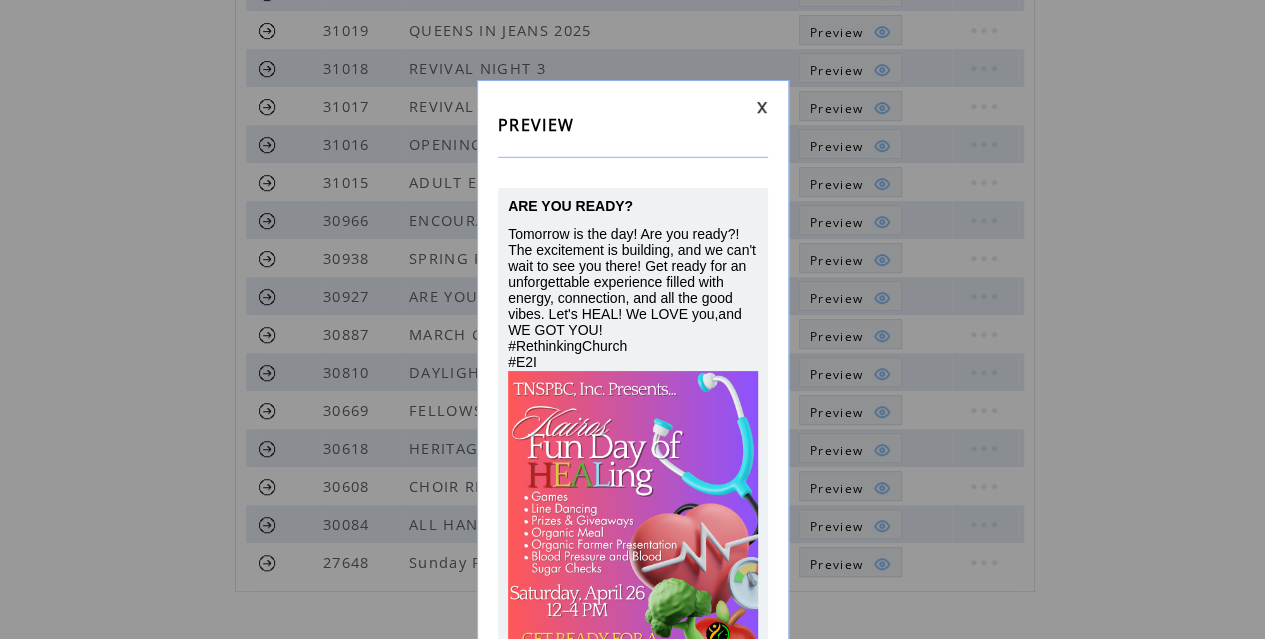 click on "PREVIEW ARE YOU READY? Tomorrow is the day! Are you ready?! The excitement is building, and we can't wait to see you there! Get ready for an unforgettable experience filled with energy, connection, and all the good vibes. Let's HEAL! We LOVE you,and WE GOT YOU! #RethinkingChurch #E2I" at bounding box center [632, 319] 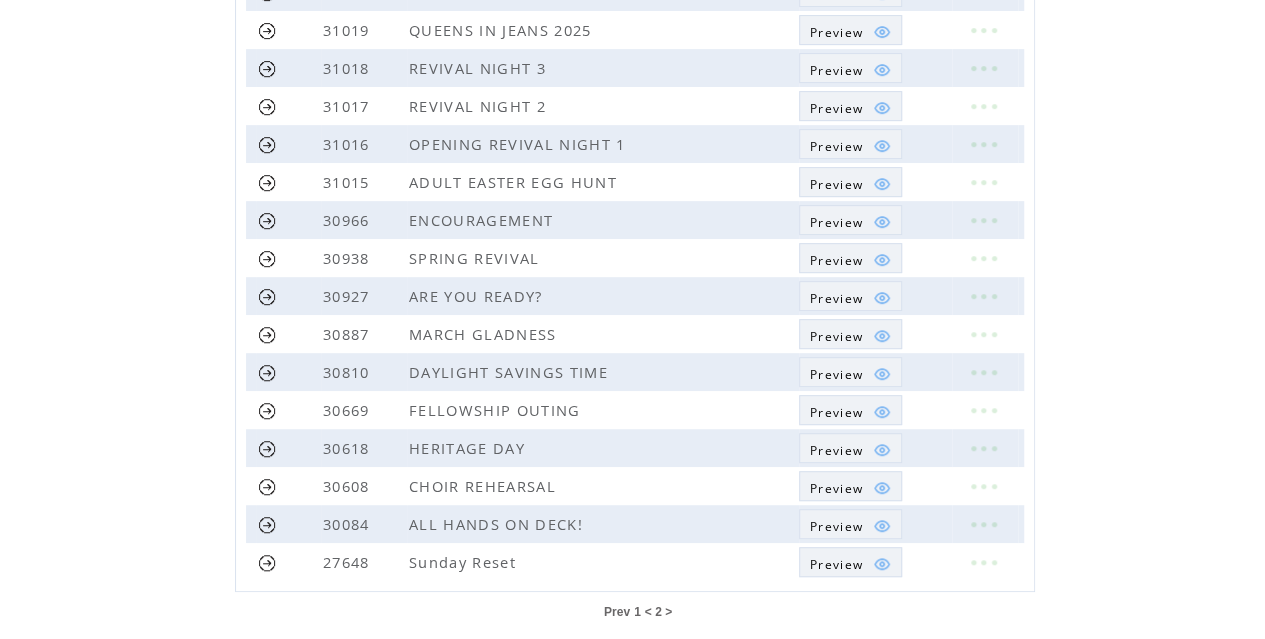 click on "**********" 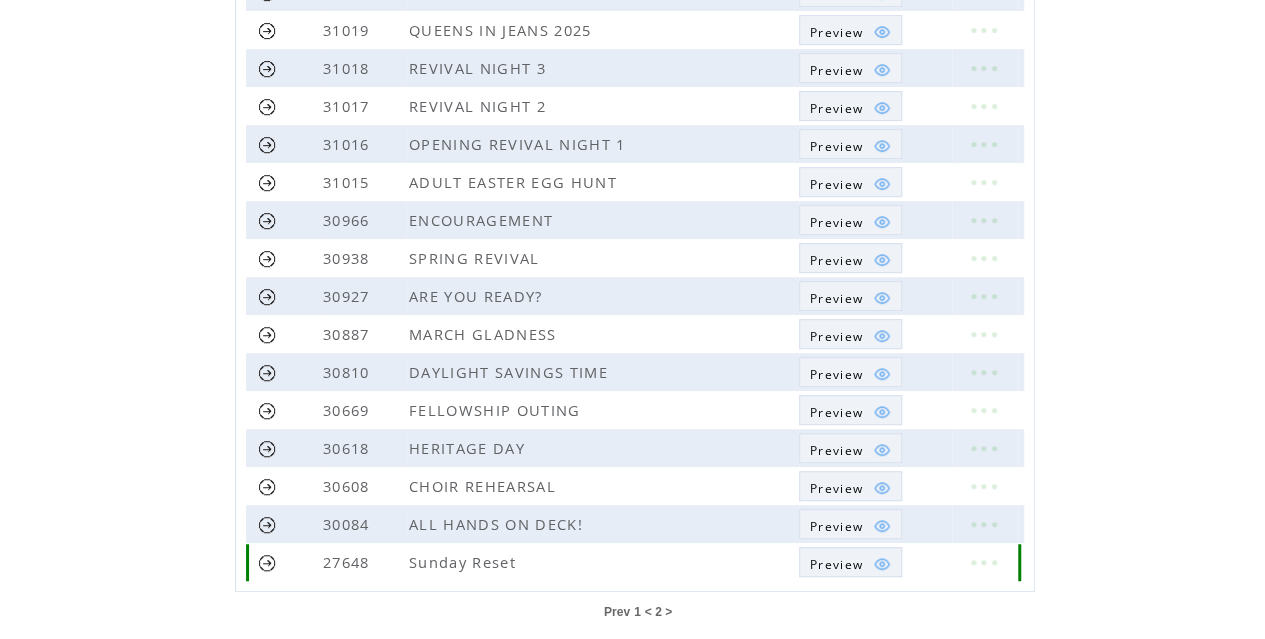 scroll, scrollTop: 462, scrollLeft: 0, axis: vertical 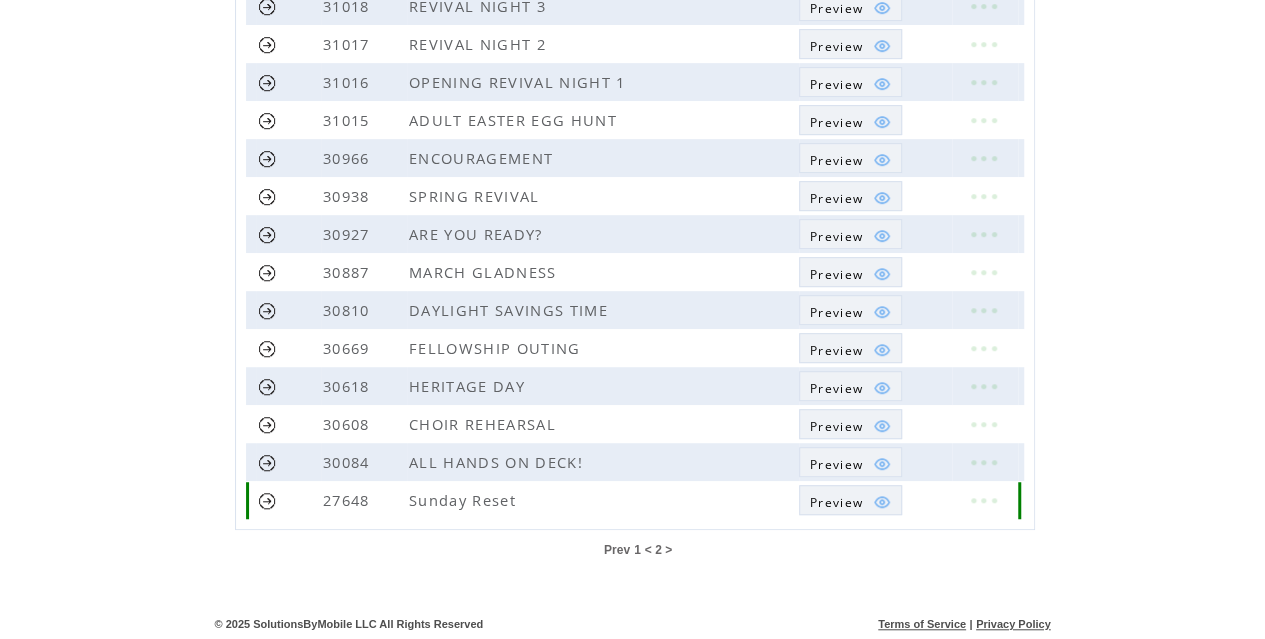 click at bounding box center [983, 500] 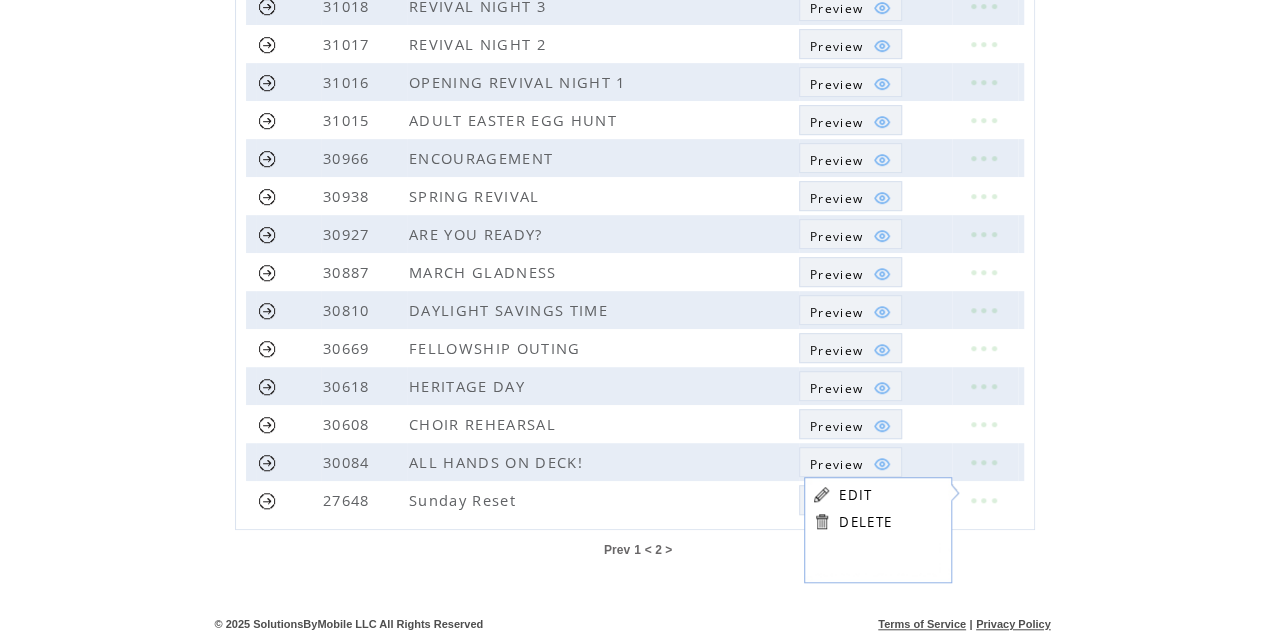 click on "EDIT" at bounding box center [855, 495] 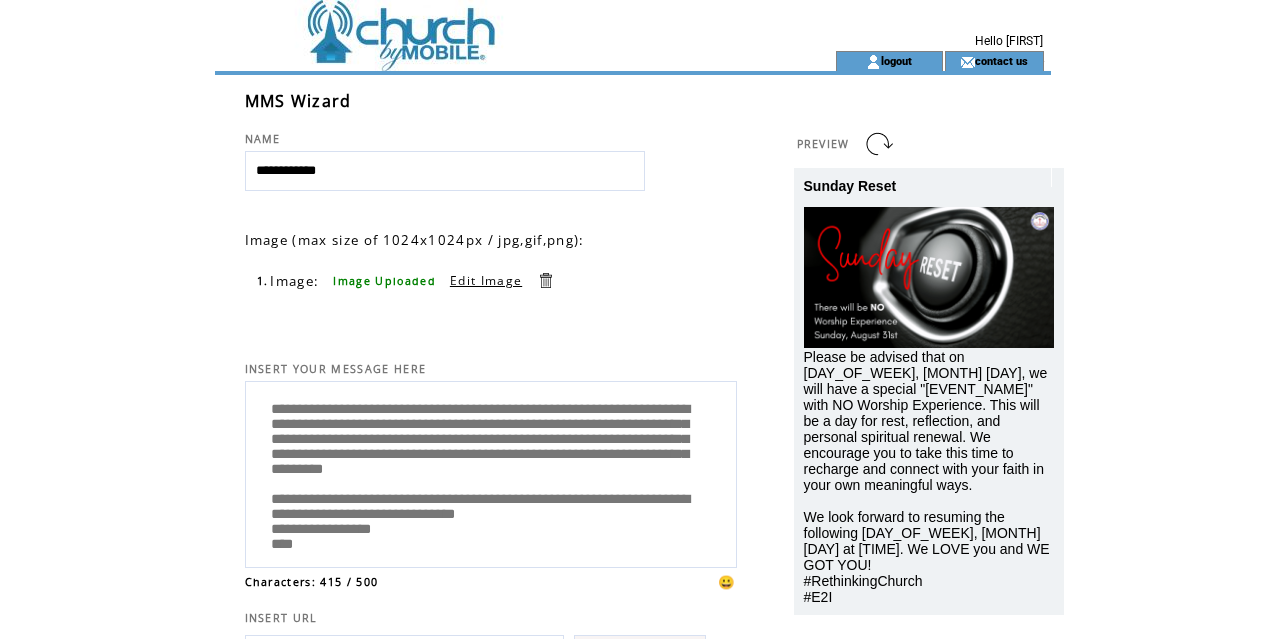 scroll, scrollTop: 0, scrollLeft: 0, axis: both 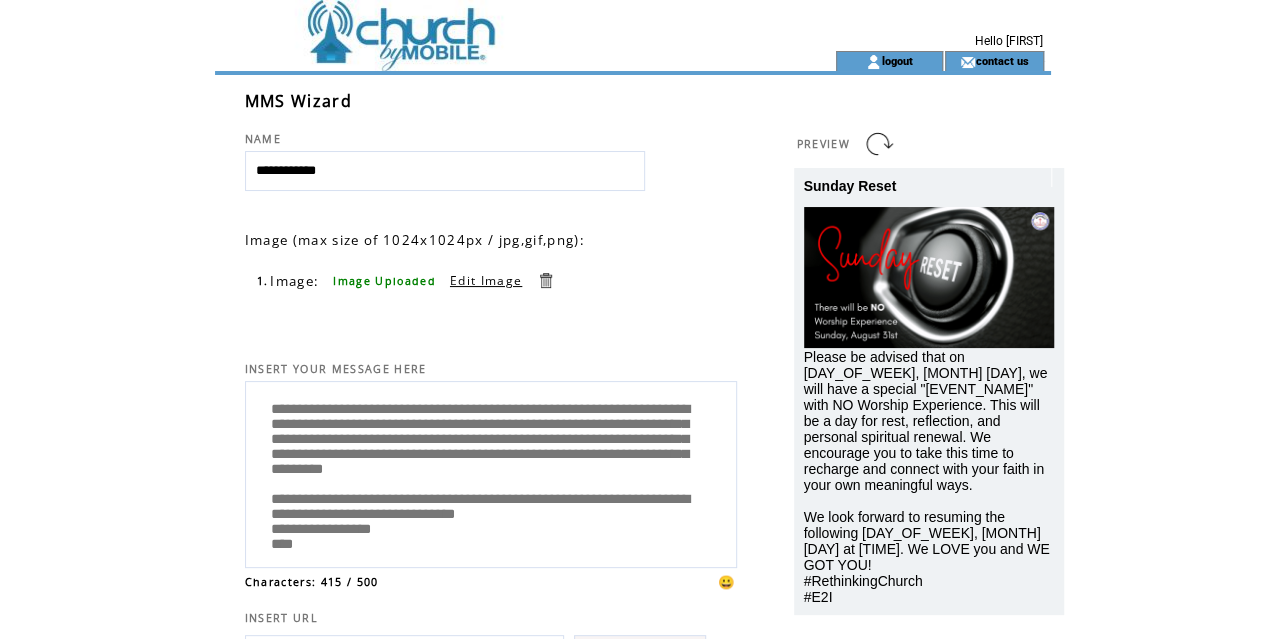 drag, startPoint x: 349, startPoint y: 536, endPoint x: 244, endPoint y: 383, distance: 185.56401 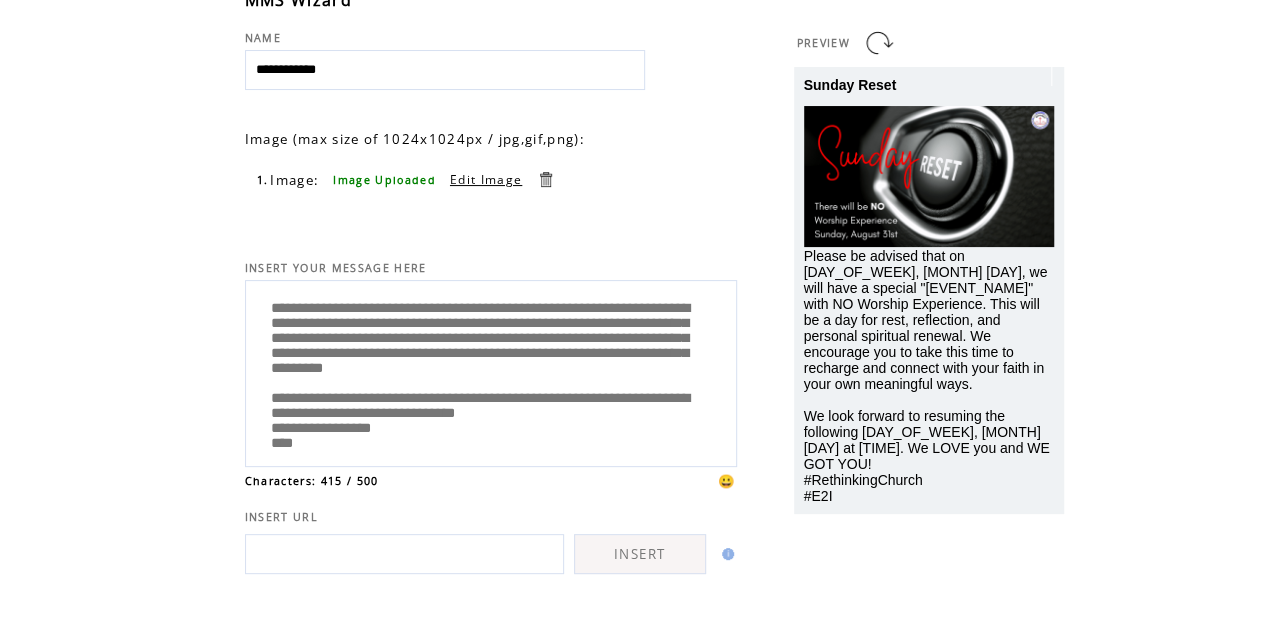 scroll, scrollTop: 214, scrollLeft: 0, axis: vertical 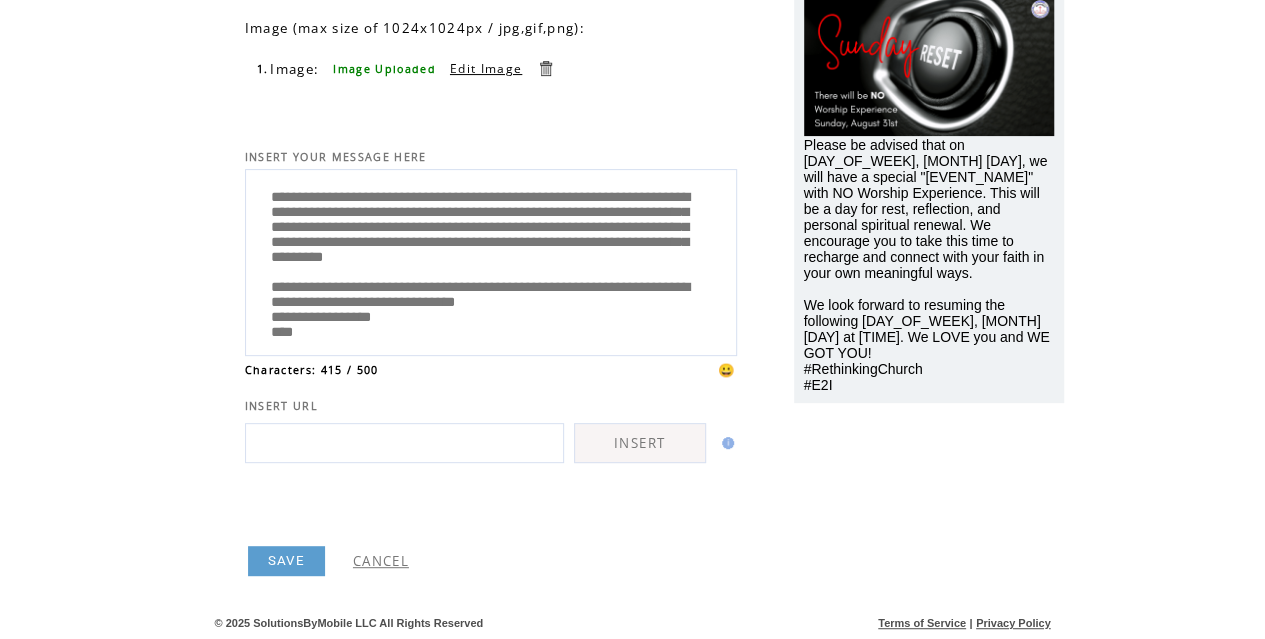 click on "CANCEL" at bounding box center (381, 561) 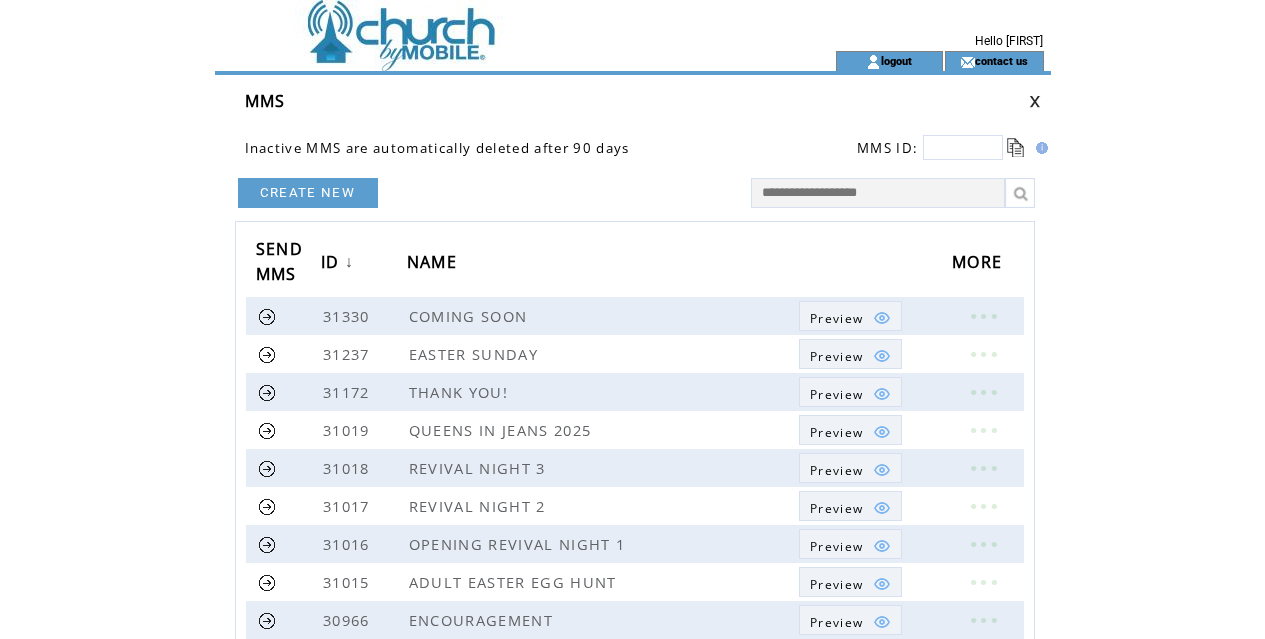 scroll, scrollTop: 0, scrollLeft: 0, axis: both 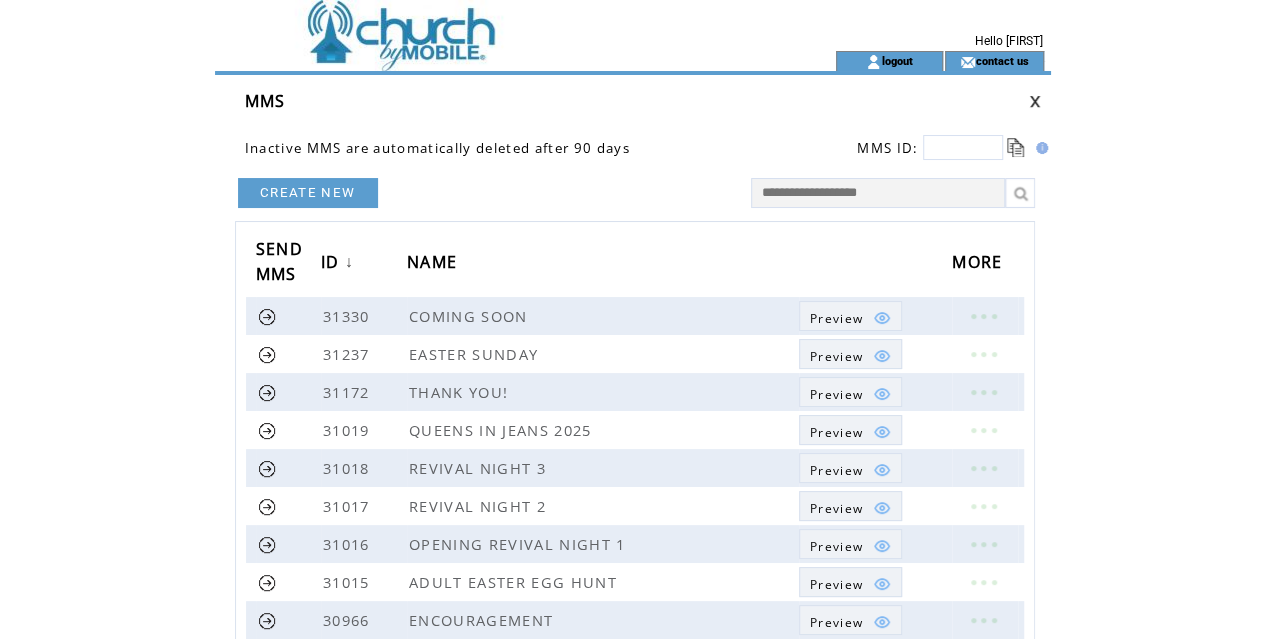 click at bounding box center [1035, 101] 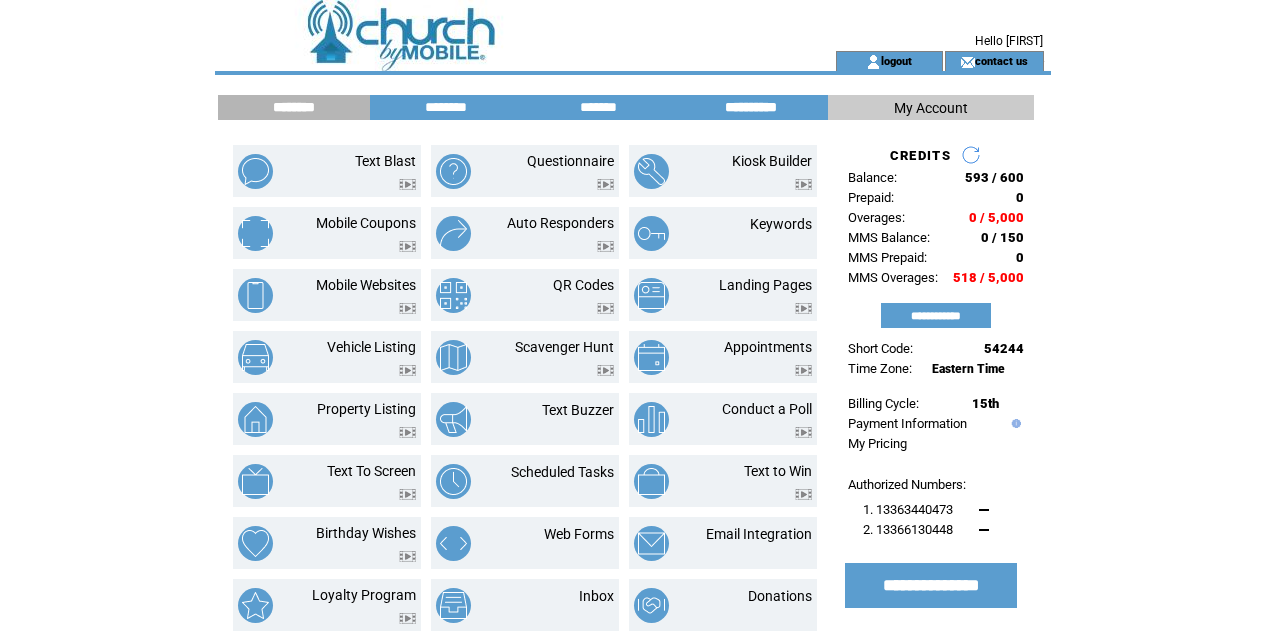 scroll, scrollTop: 0, scrollLeft: 0, axis: both 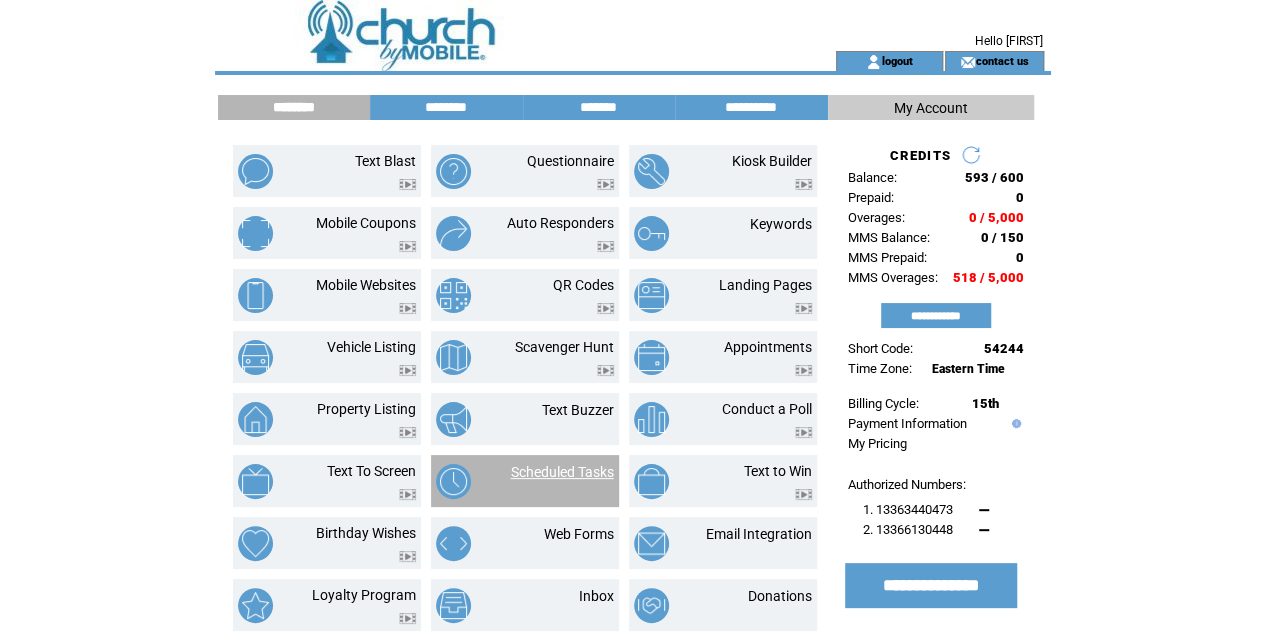 click on "Scheduled Tasks" at bounding box center [562, 472] 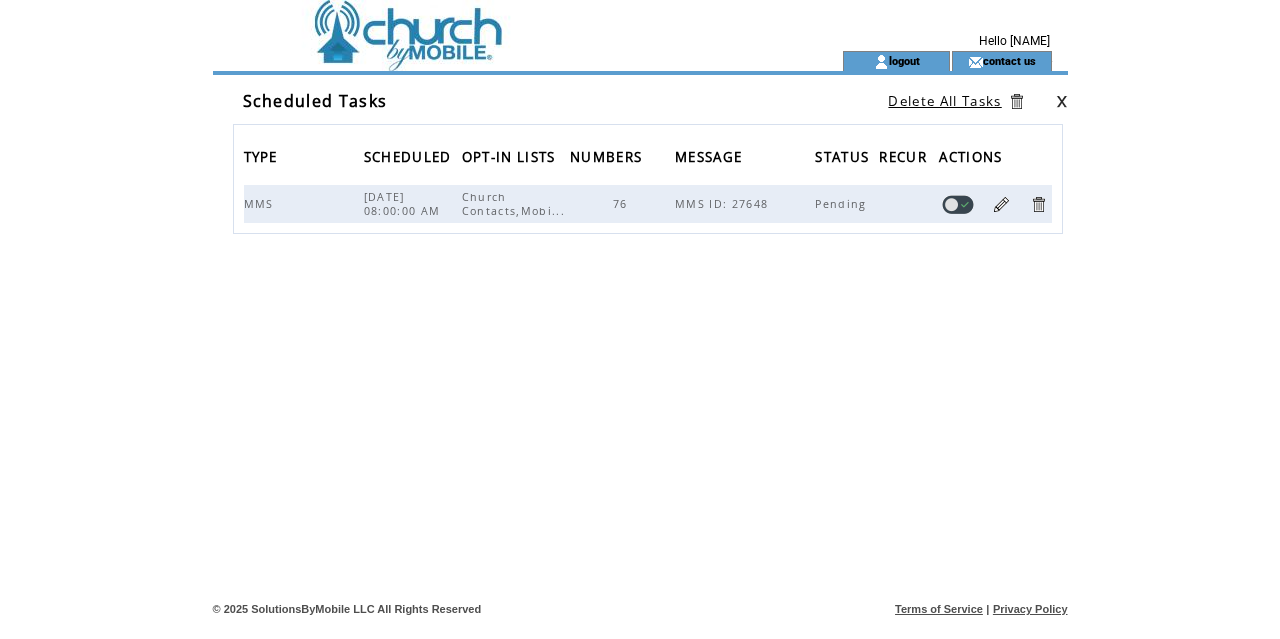 scroll, scrollTop: 0, scrollLeft: 0, axis: both 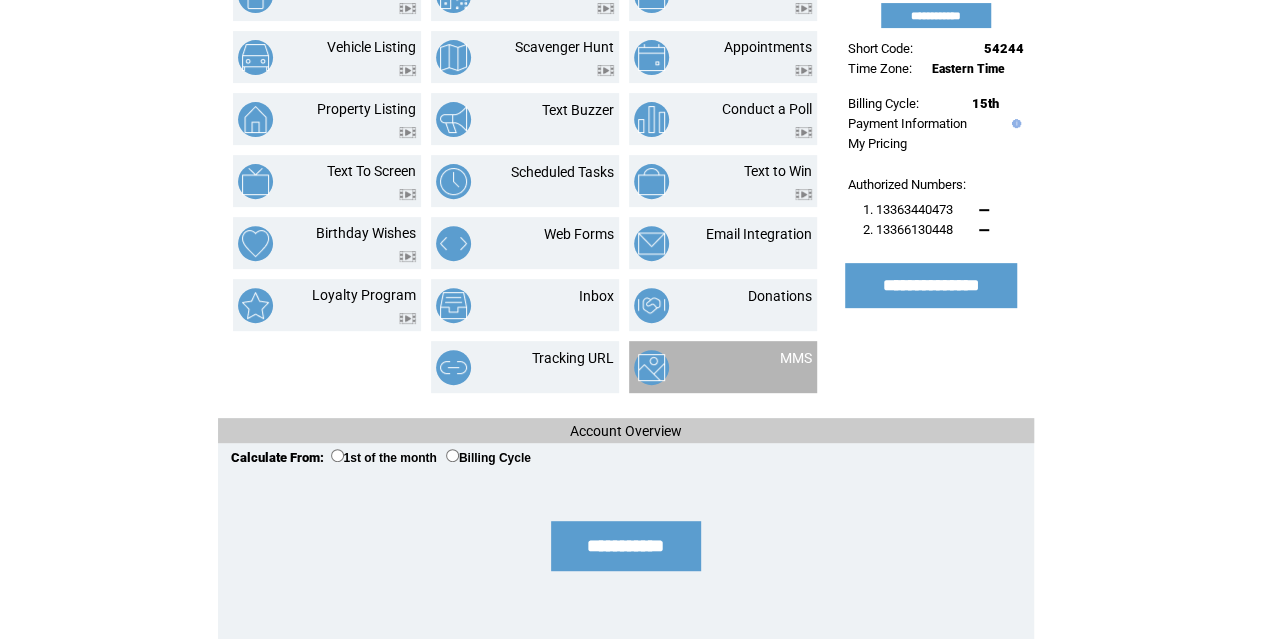 click at bounding box center (683, 367) 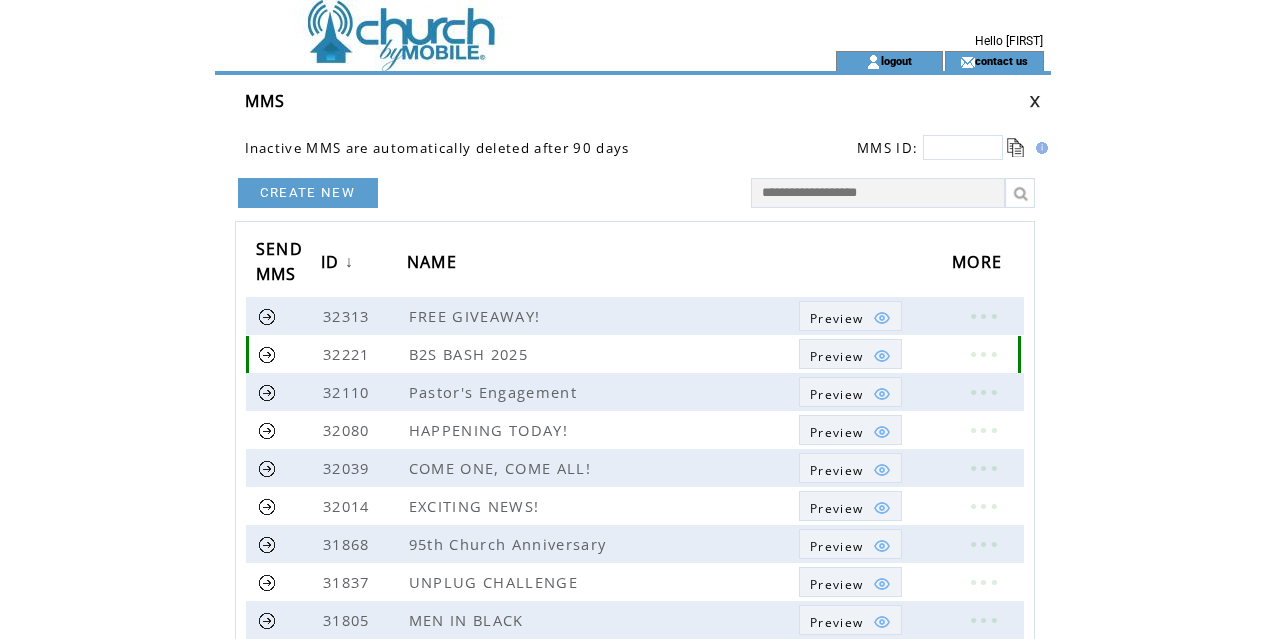 scroll, scrollTop: 0, scrollLeft: 0, axis: both 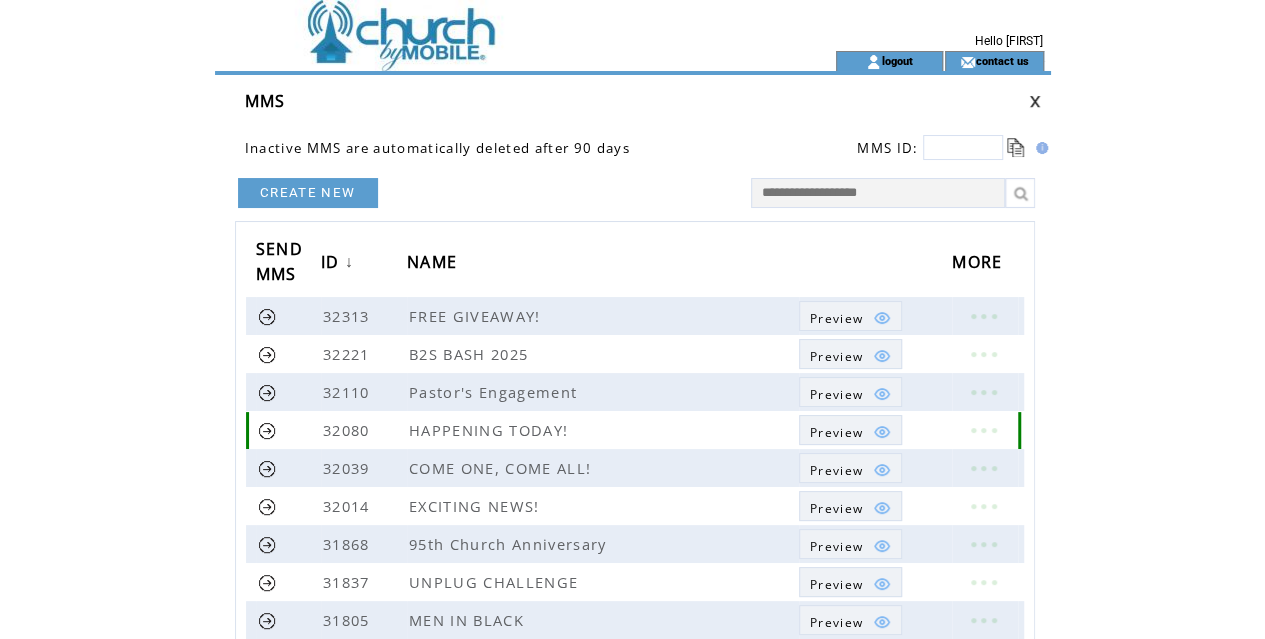 click at bounding box center (983, 430) 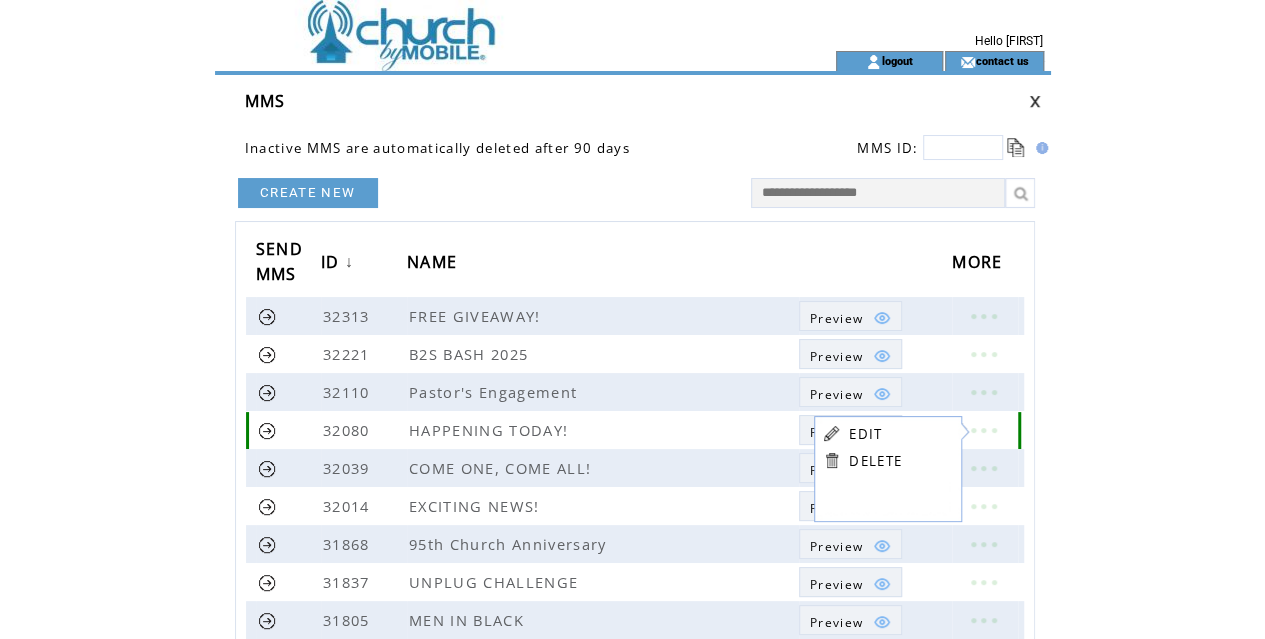 click at bounding box center (267, 430) 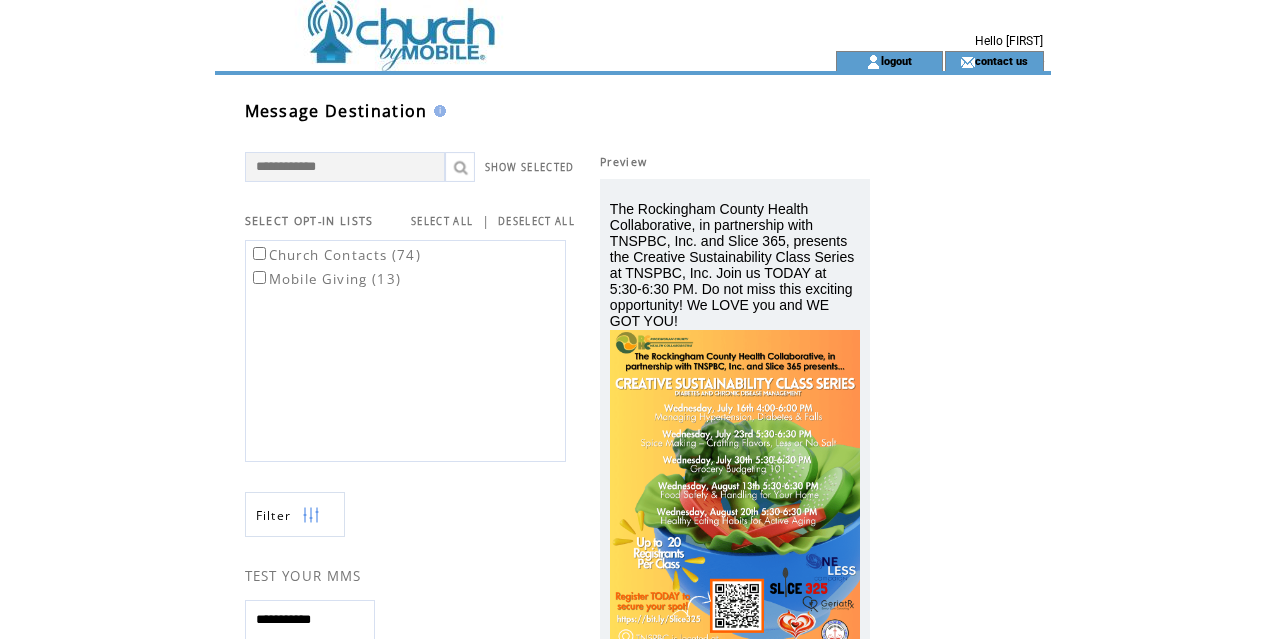 scroll, scrollTop: 0, scrollLeft: 0, axis: both 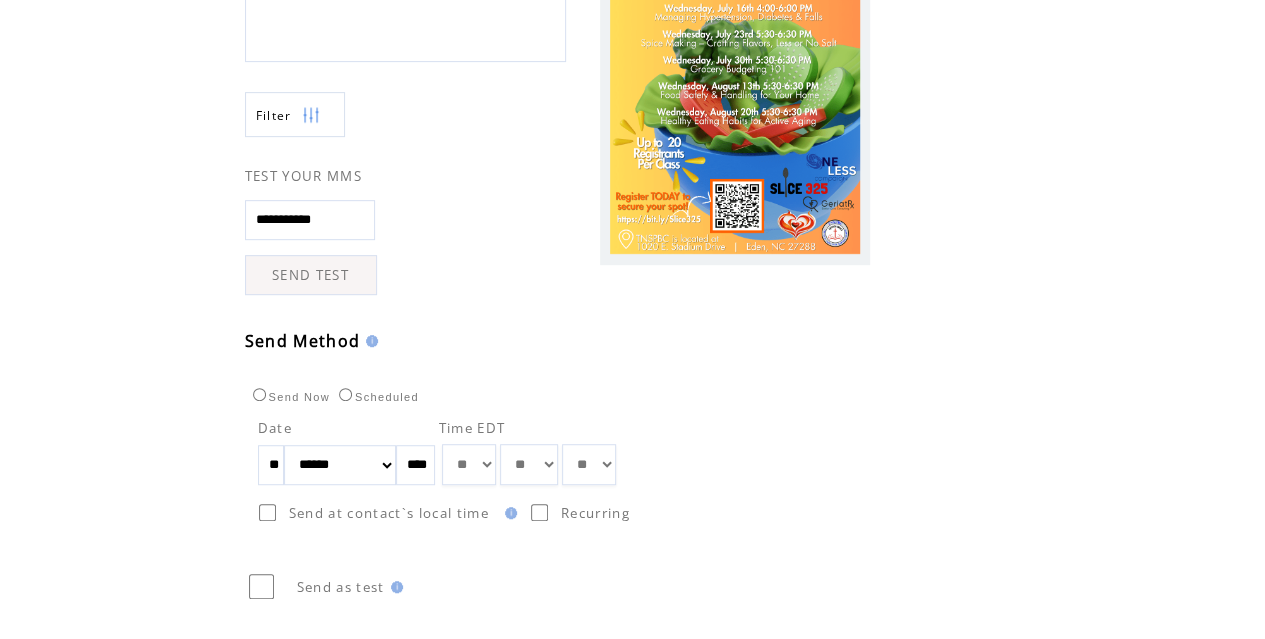 click on "**" at bounding box center [271, 465] 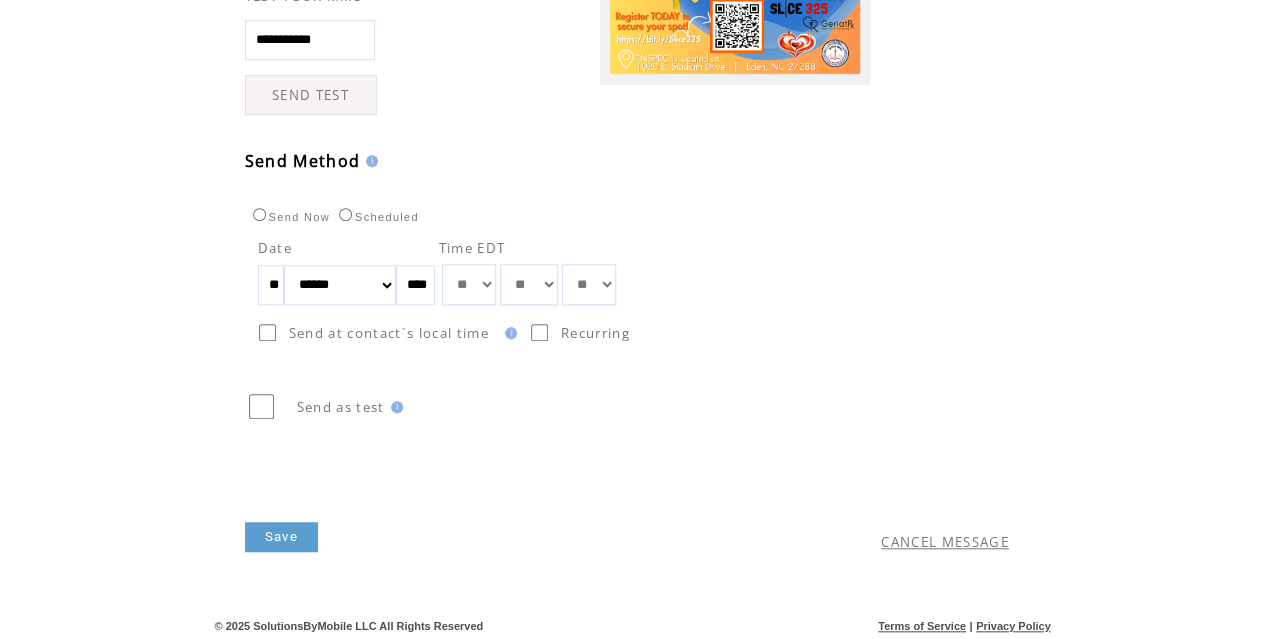 scroll, scrollTop: 582, scrollLeft: 0, axis: vertical 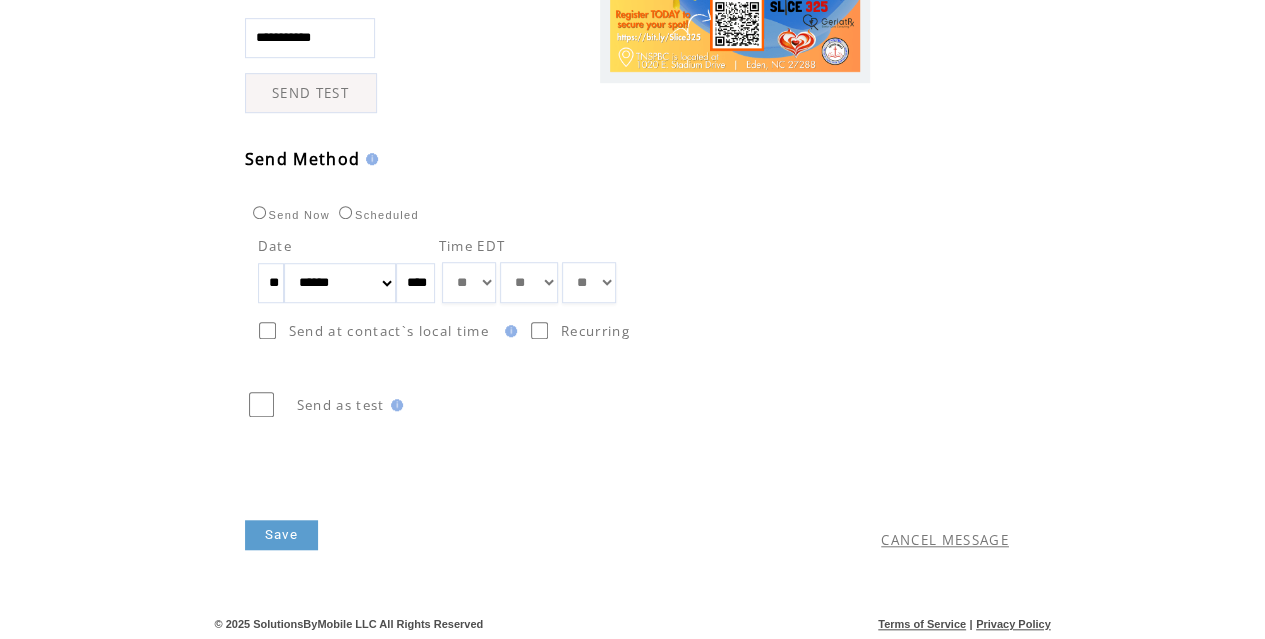 click on "Save" at bounding box center [281, 535] 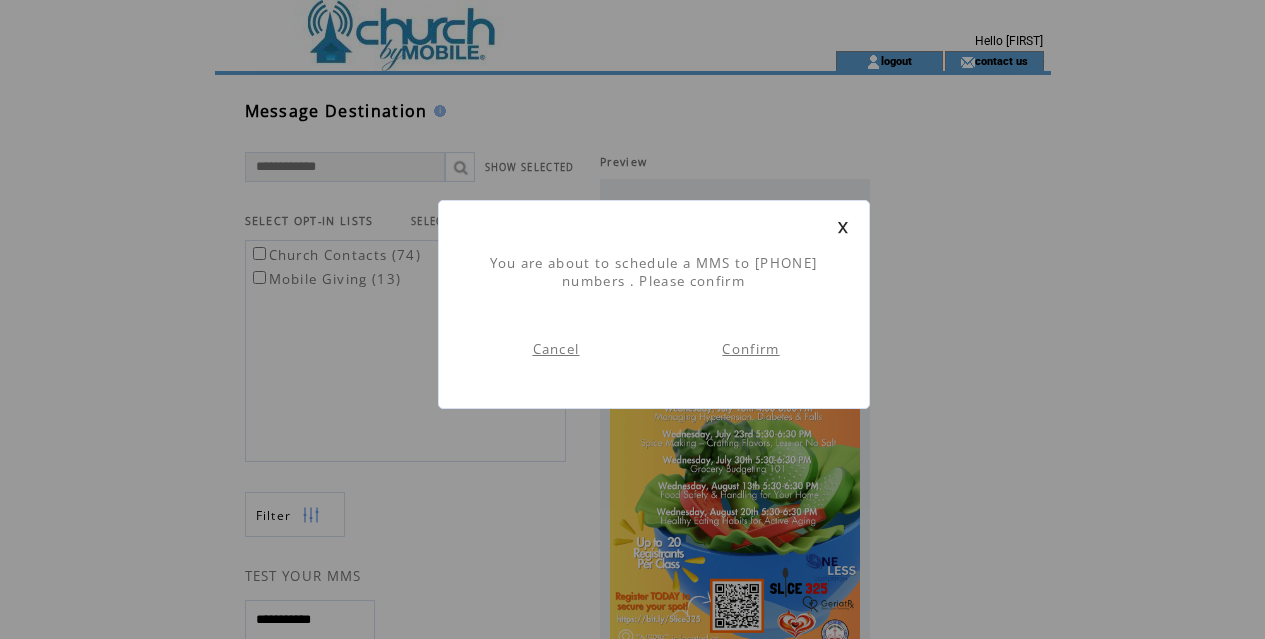 scroll, scrollTop: 1, scrollLeft: 0, axis: vertical 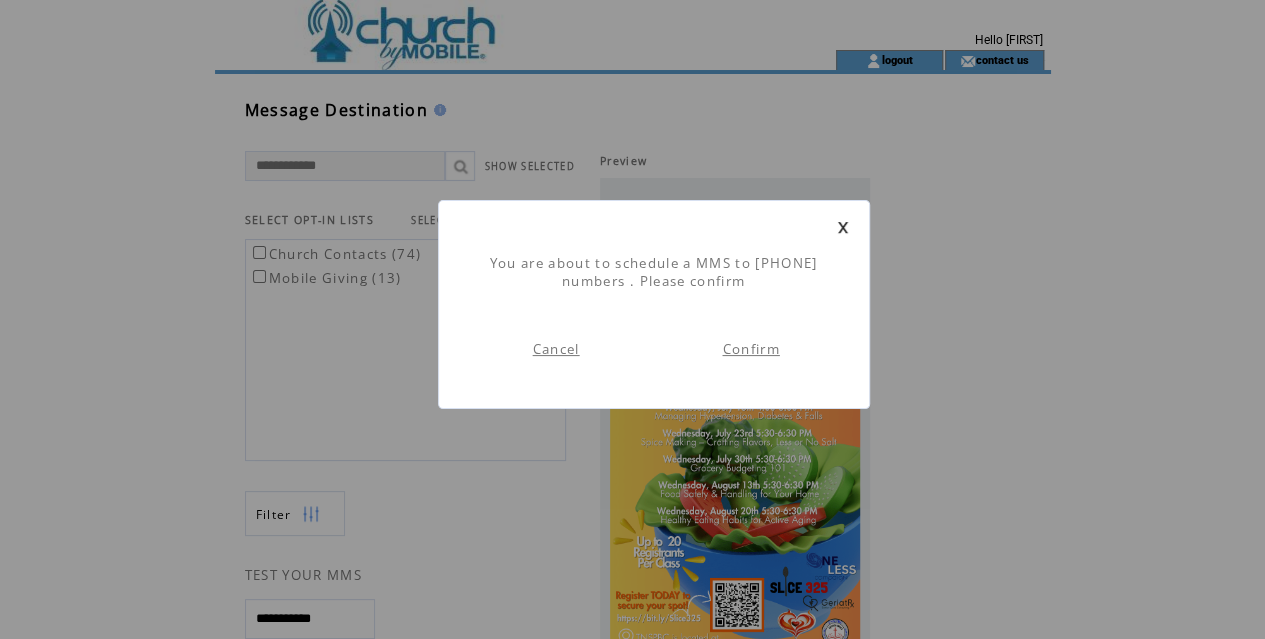 click on "Confirm" at bounding box center (750, 349) 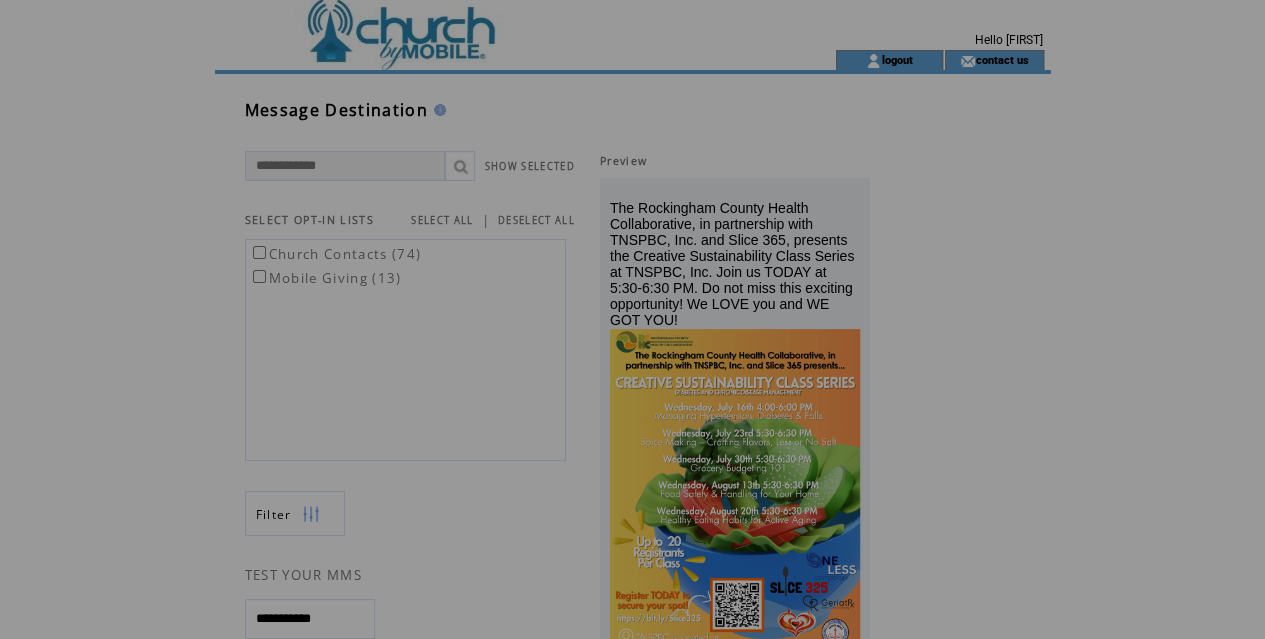 scroll, scrollTop: 0, scrollLeft: 0, axis: both 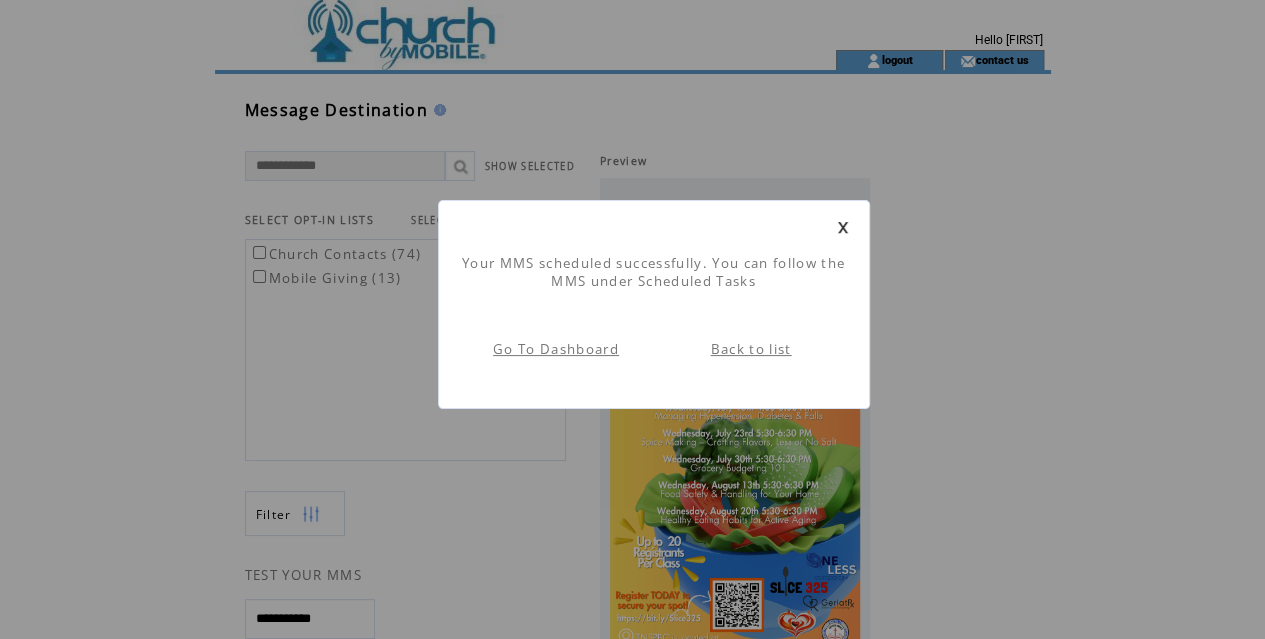 click on "Your MMS scheduled successfully. You can follow the MMS under Scheduled Tasks
Go To Dashboard
Back to list" at bounding box center (654, 304) 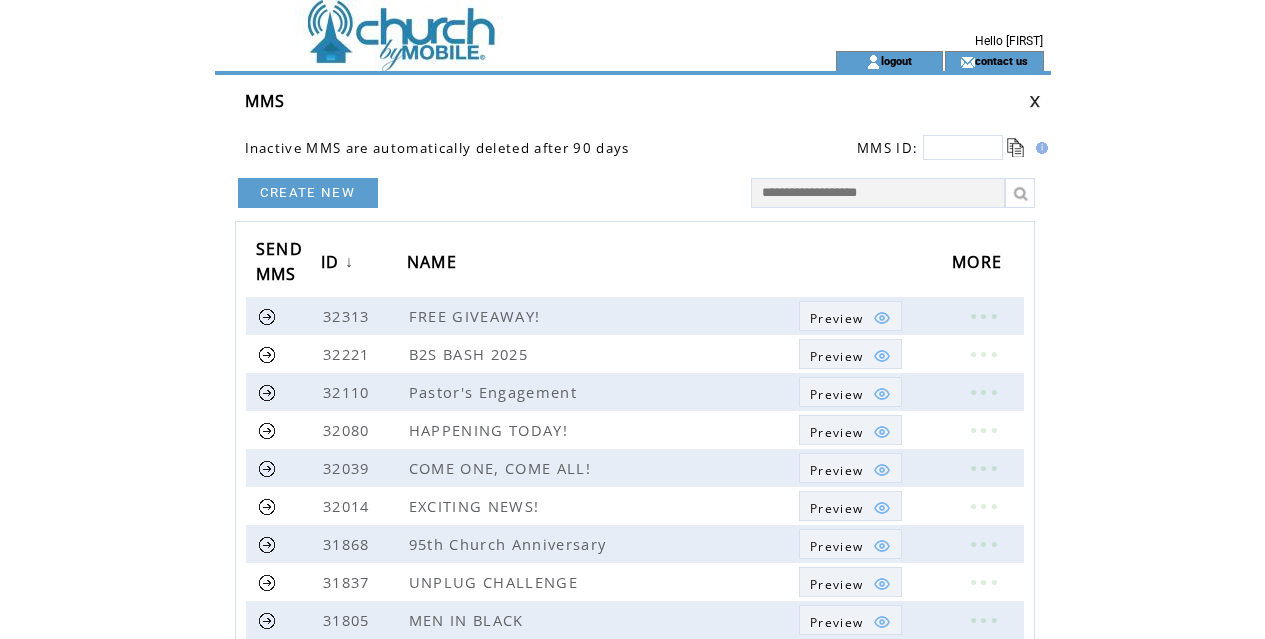 scroll, scrollTop: 0, scrollLeft: 0, axis: both 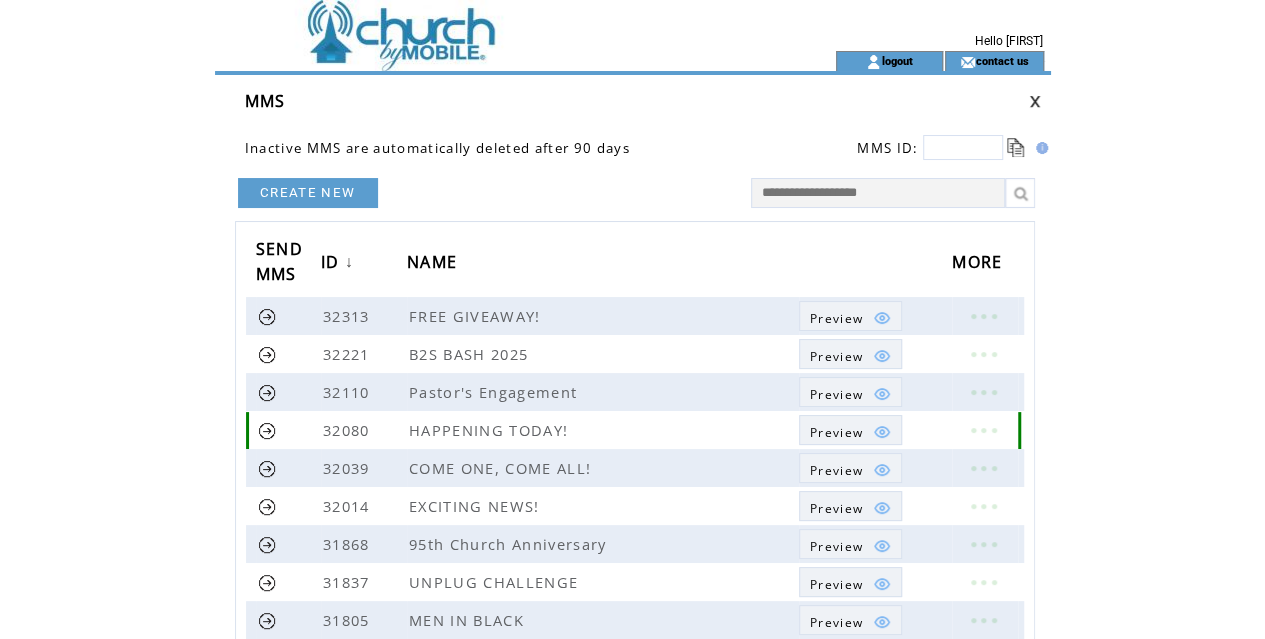 click at bounding box center (267, 430) 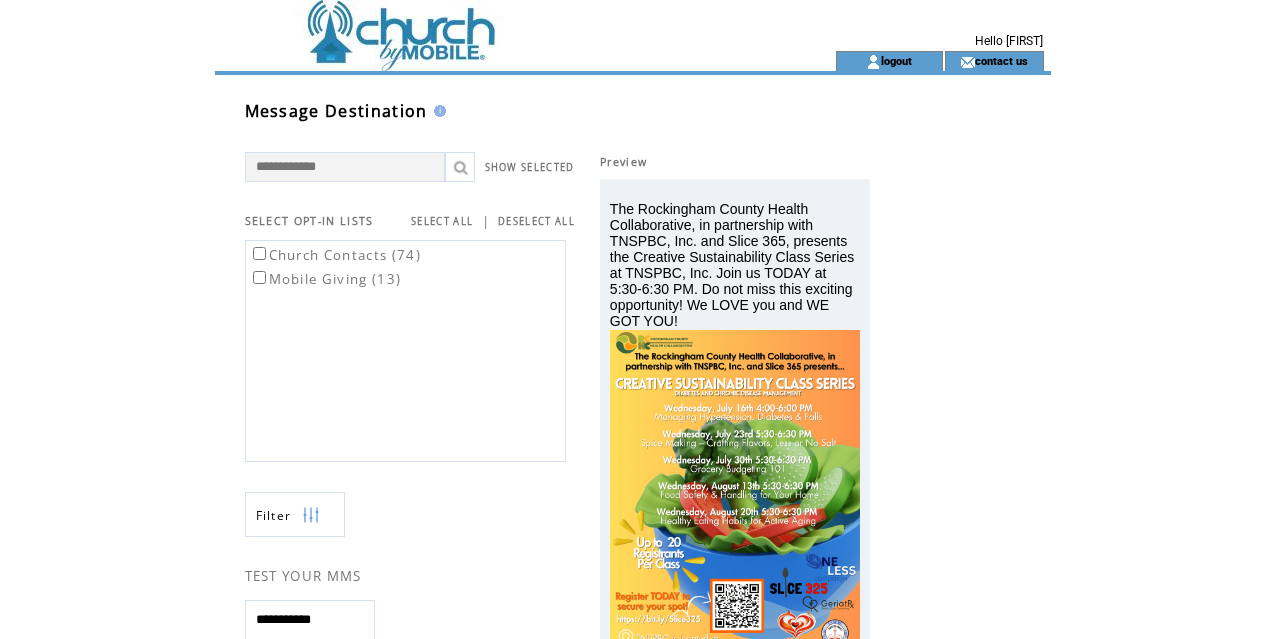 scroll, scrollTop: 0, scrollLeft: 0, axis: both 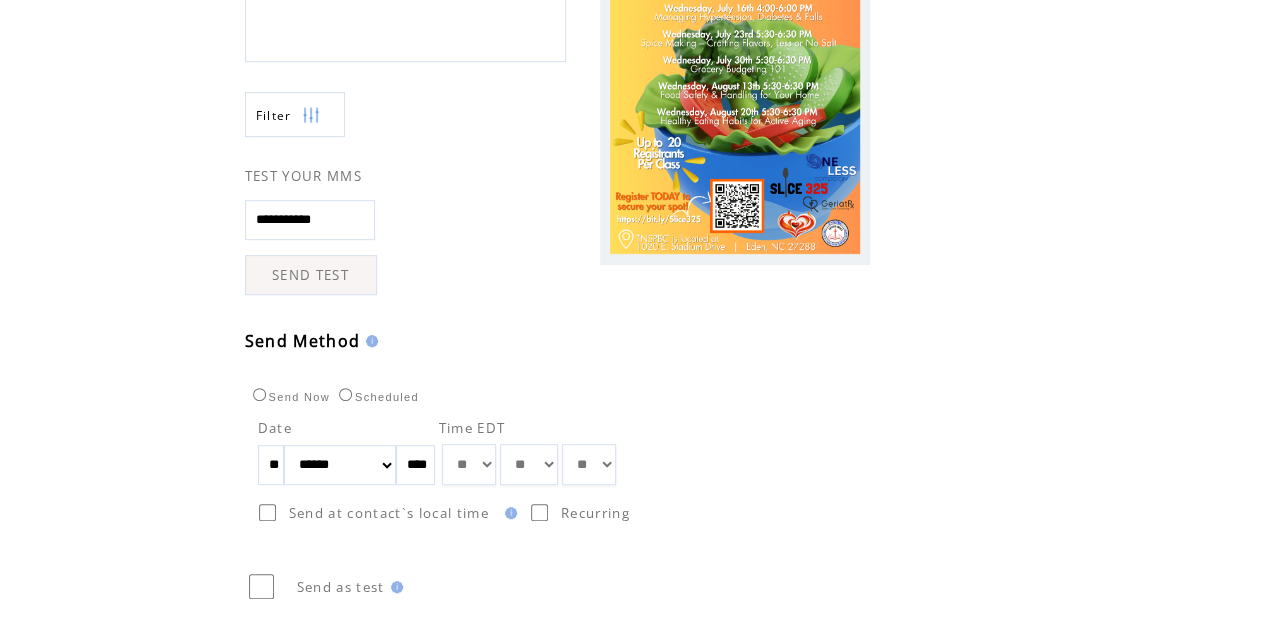 drag, startPoint x: 288, startPoint y: 459, endPoint x: 262, endPoint y: 454, distance: 26.476404 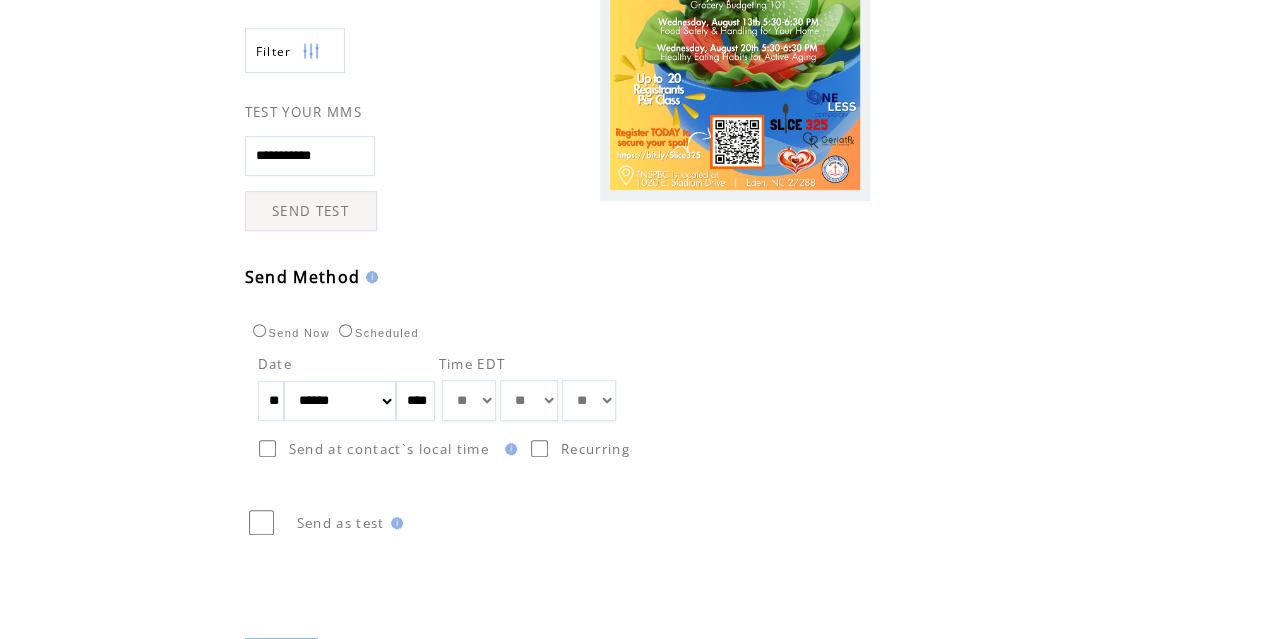 scroll, scrollTop: 582, scrollLeft: 0, axis: vertical 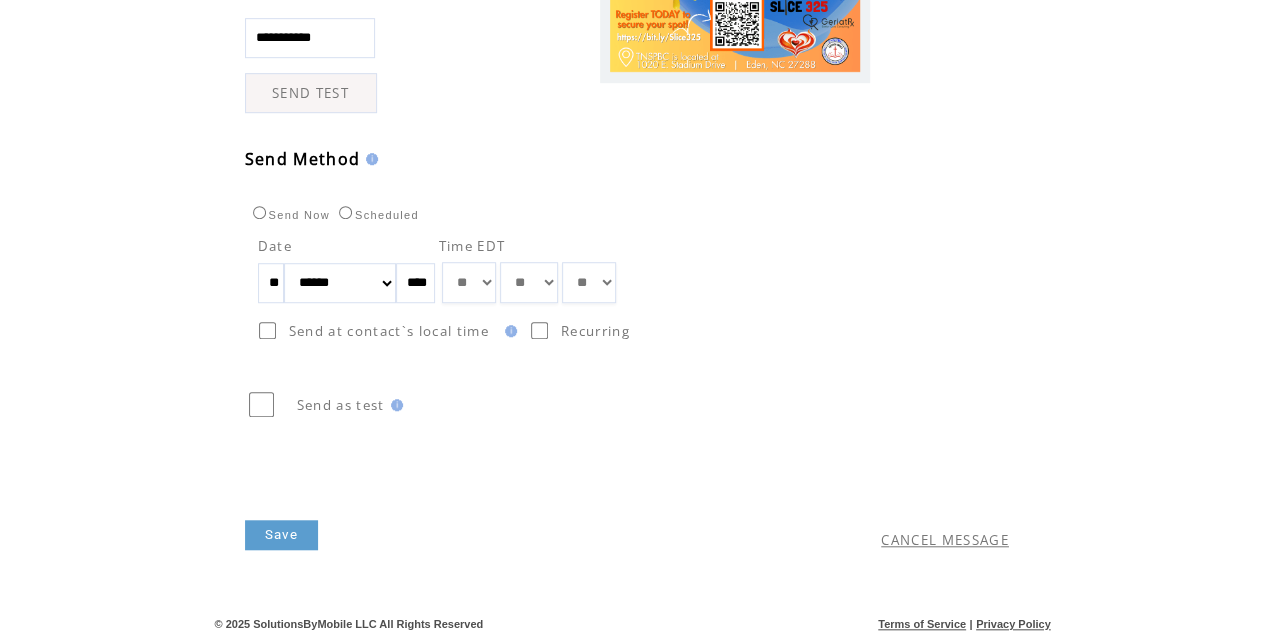 click on "Save" at bounding box center (281, 535) 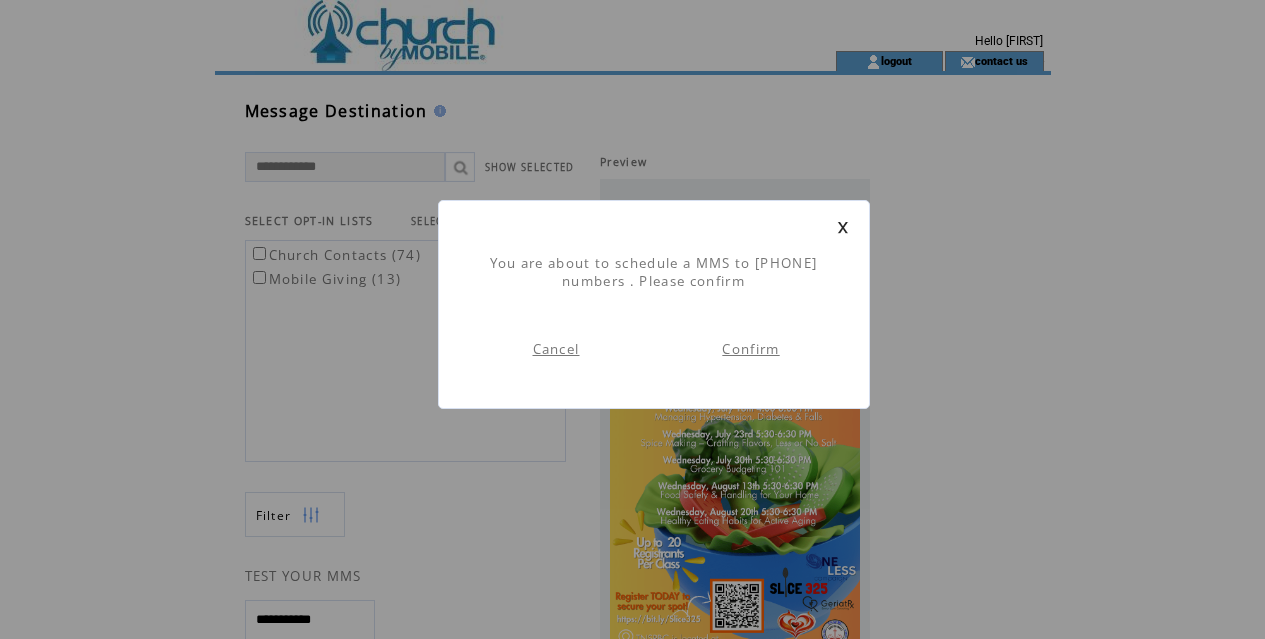 scroll, scrollTop: 1, scrollLeft: 0, axis: vertical 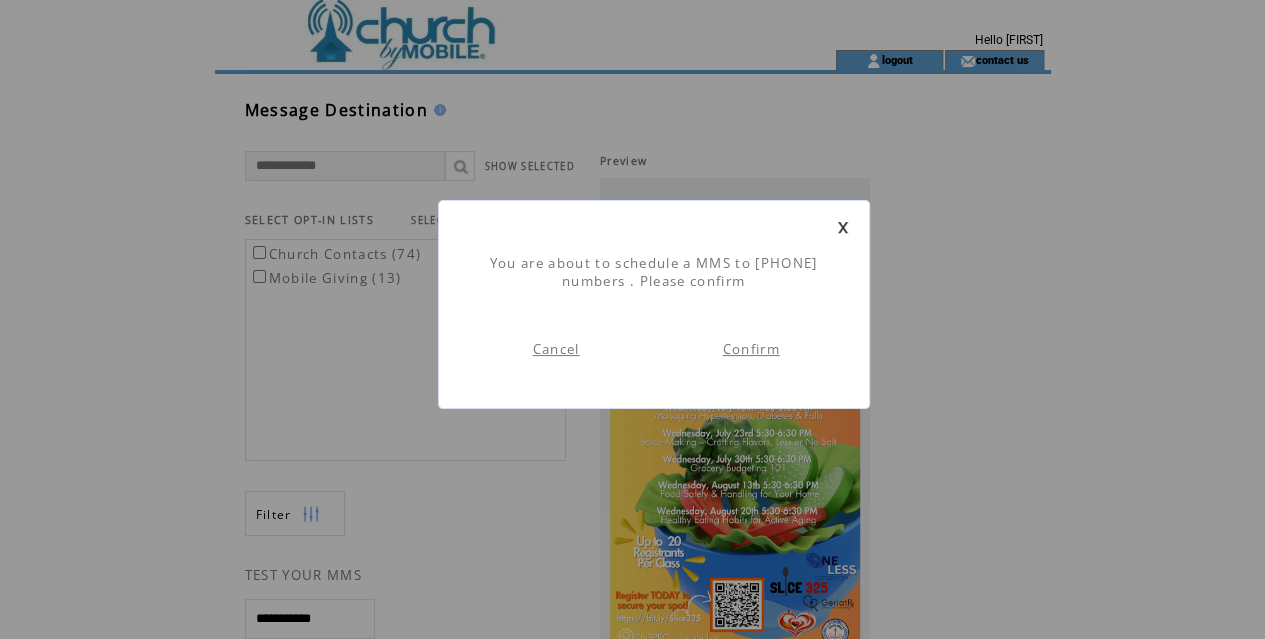 click on "Confirm" at bounding box center (750, 349) 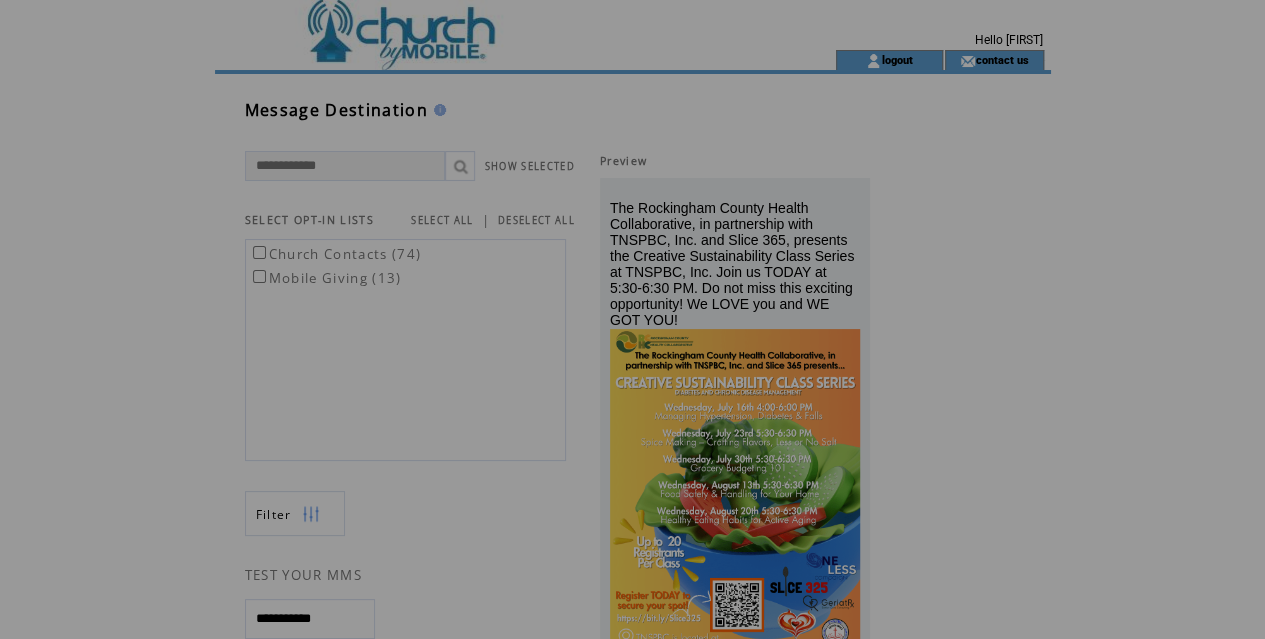 scroll, scrollTop: 0, scrollLeft: 0, axis: both 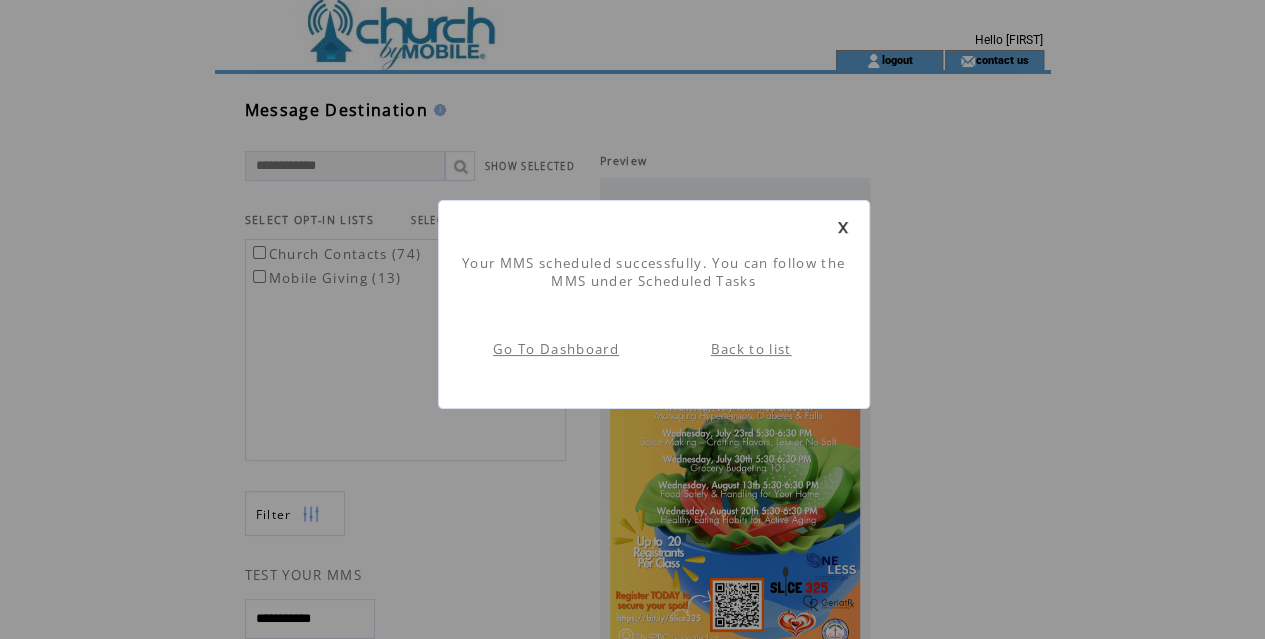 click on "Back to list" at bounding box center [751, 349] 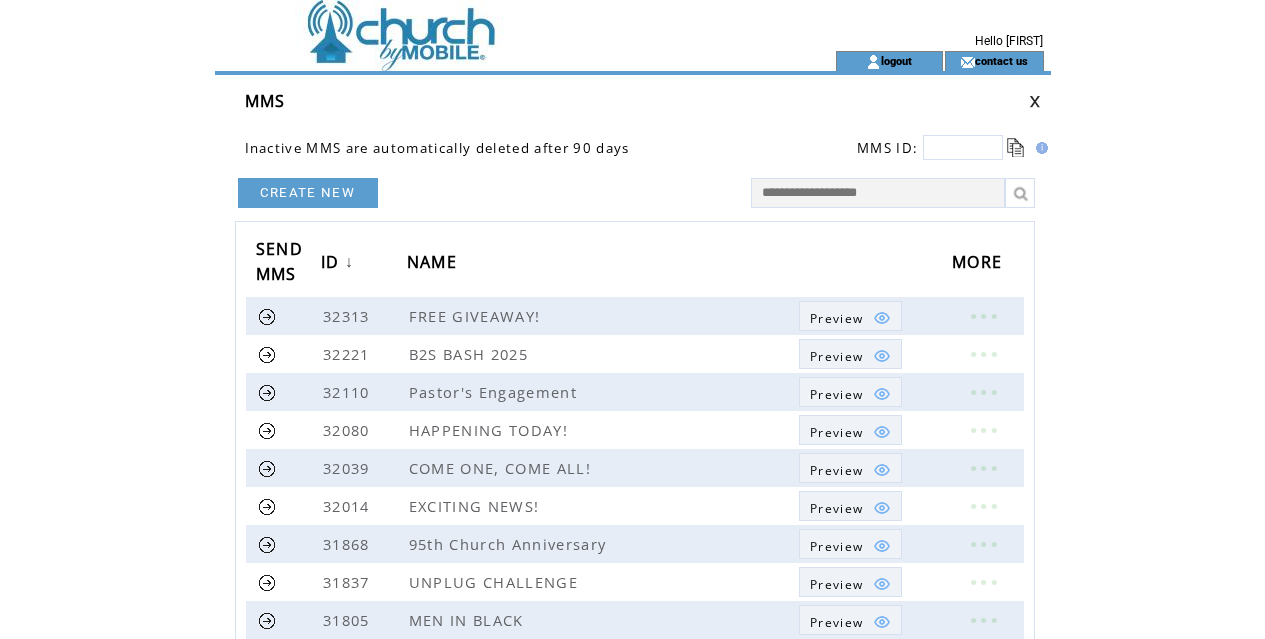 scroll, scrollTop: 0, scrollLeft: 0, axis: both 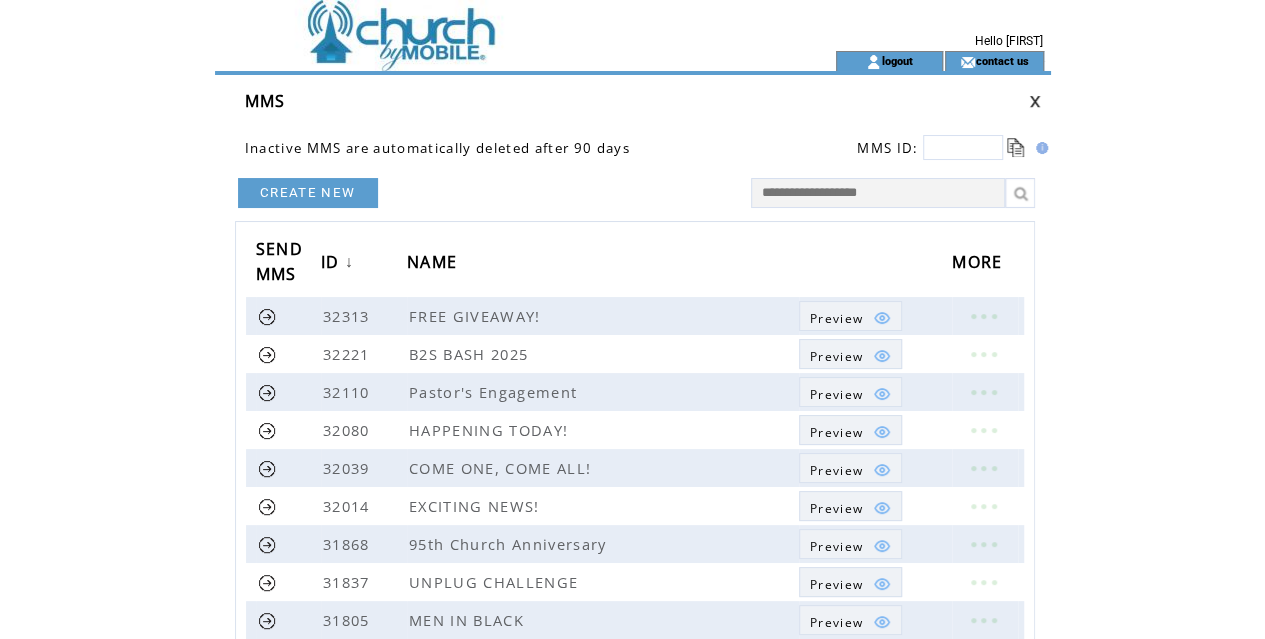 click on "CREATE NEW" at bounding box center [308, 193] 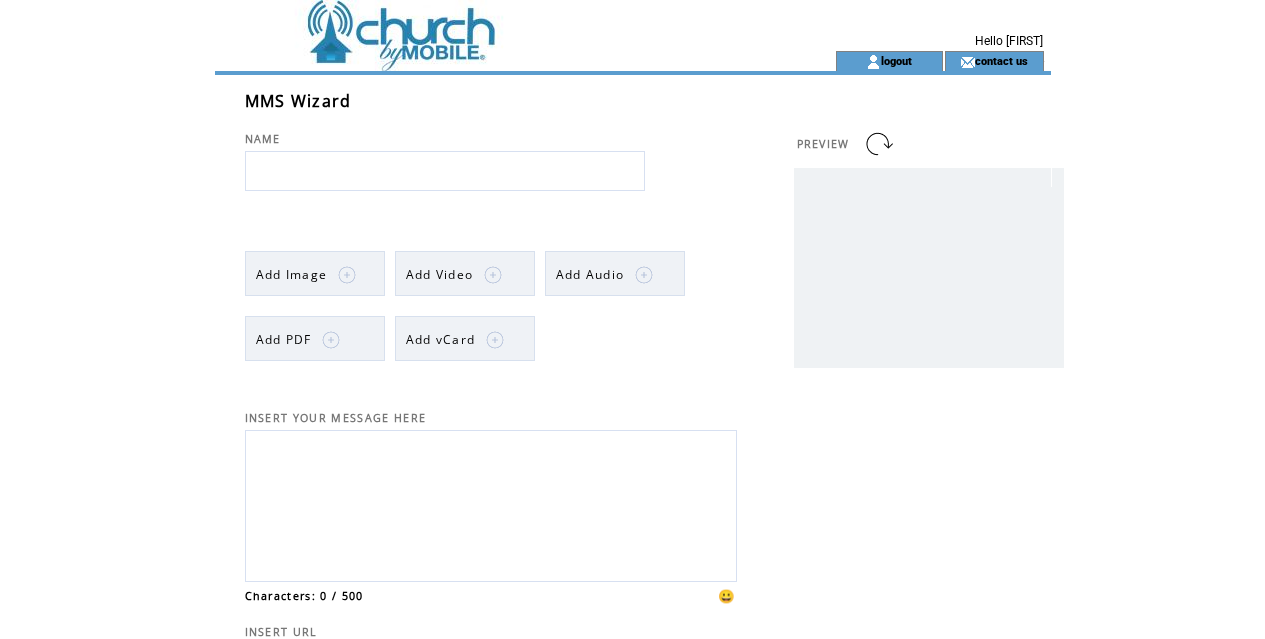scroll, scrollTop: 0, scrollLeft: 0, axis: both 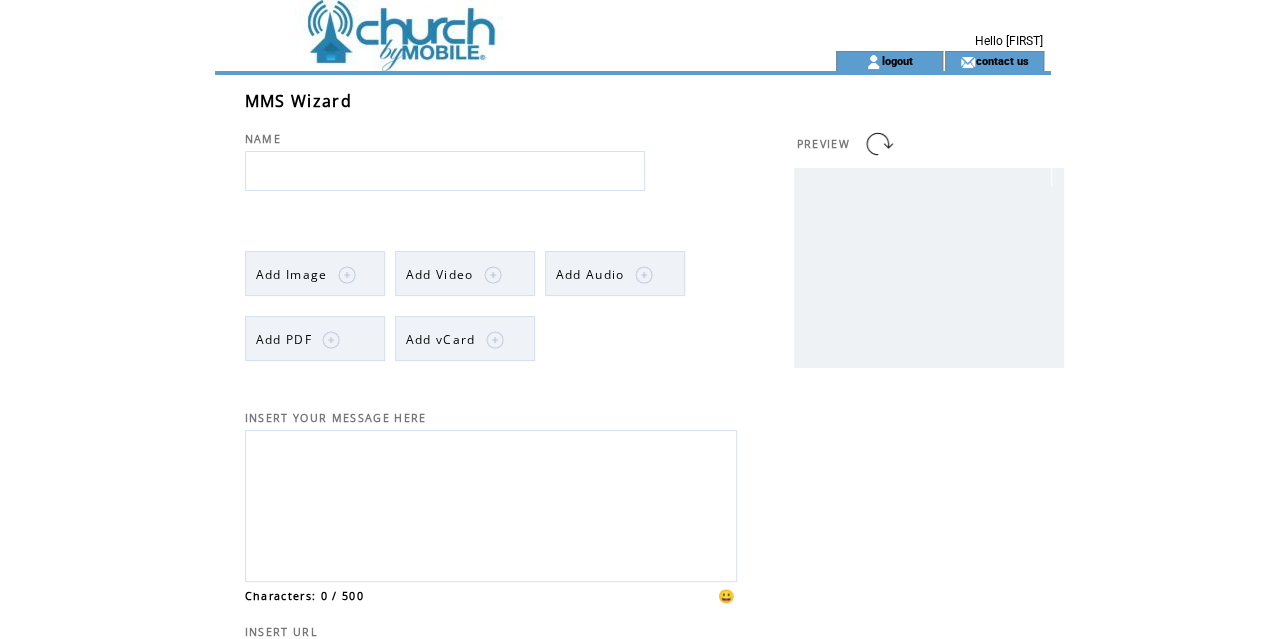 click at bounding box center (445, 171) 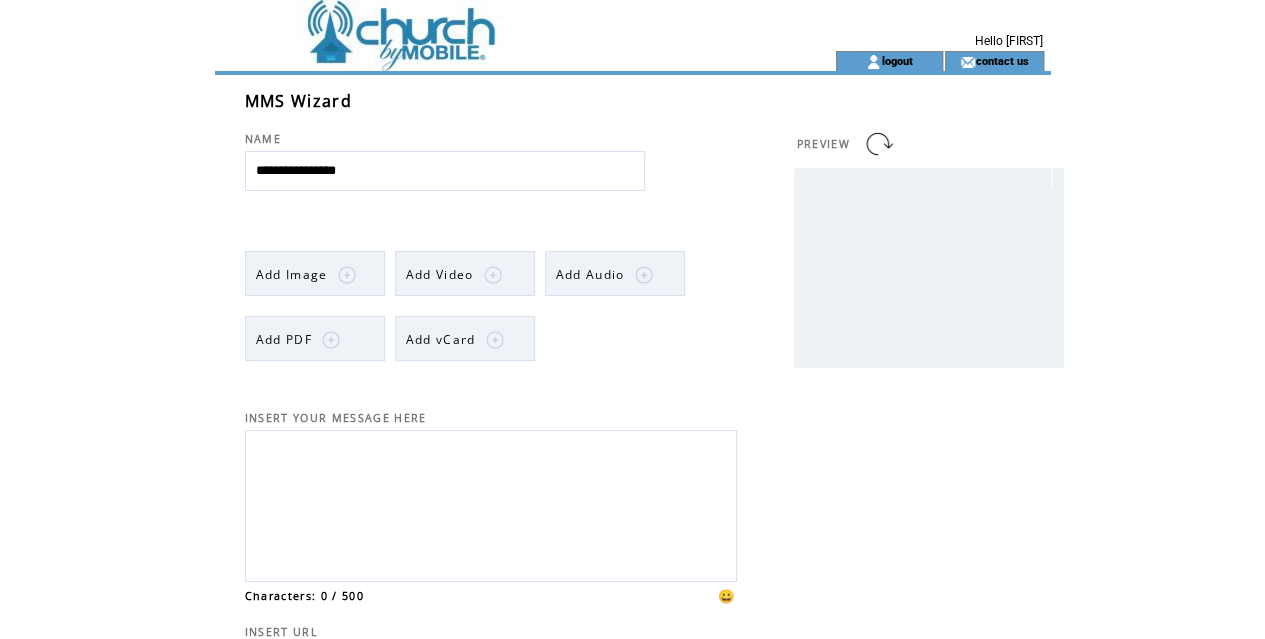 type on "**********" 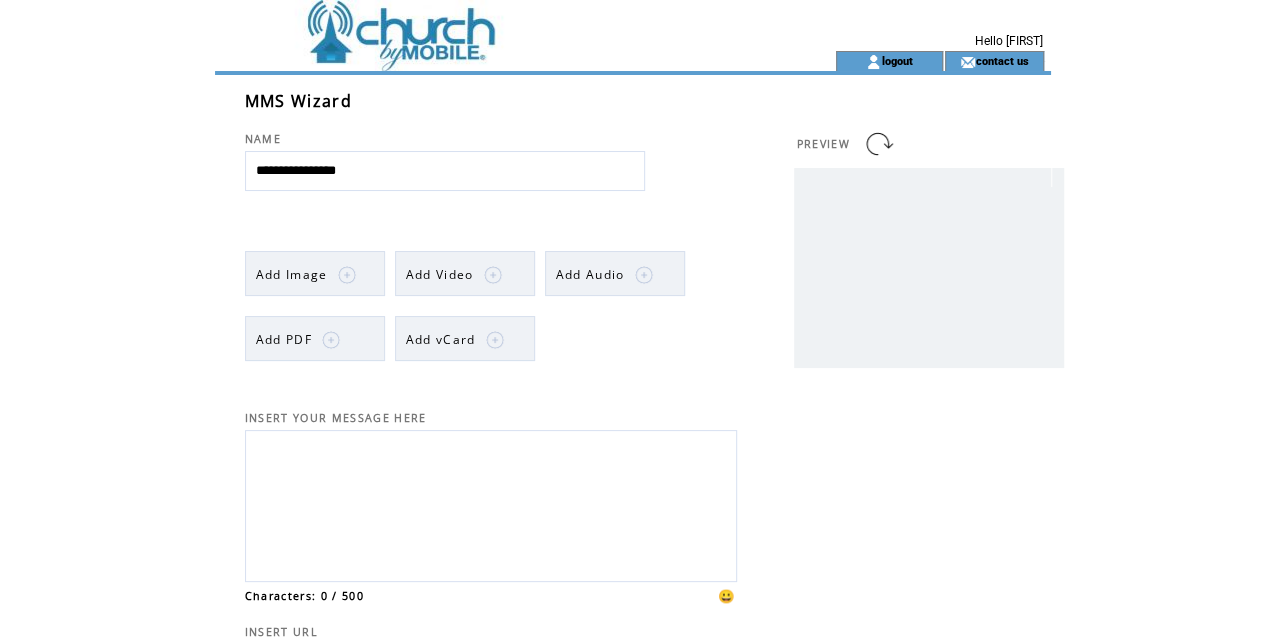 click on "Add Image" at bounding box center [292, 274] 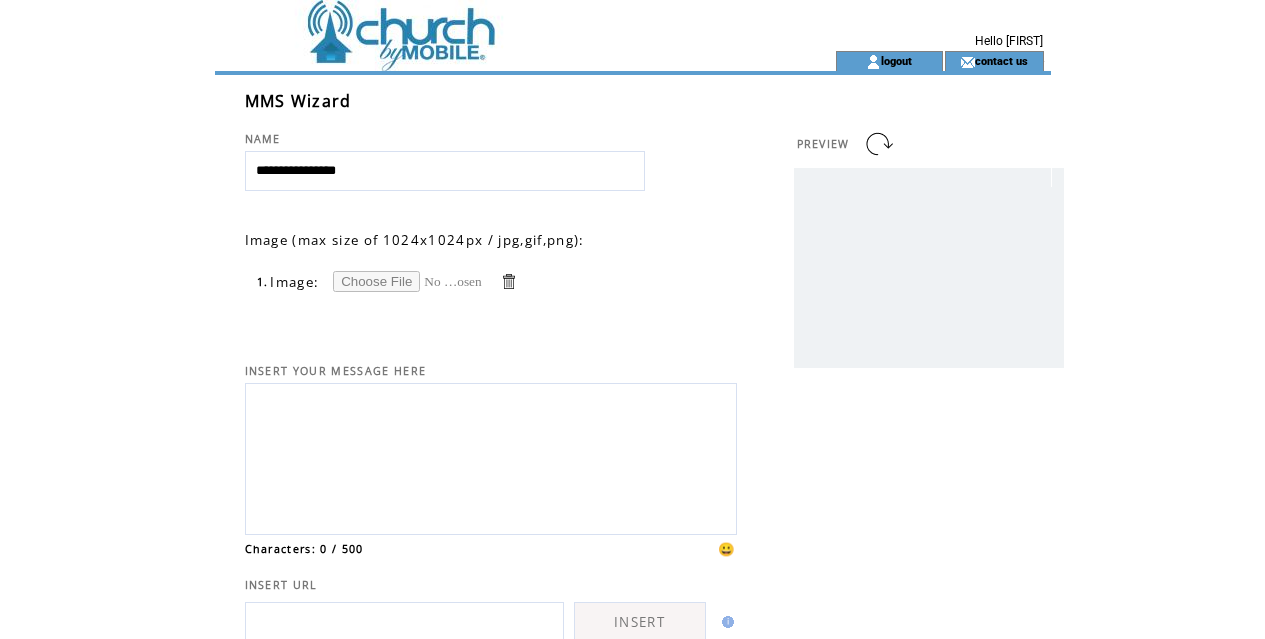 scroll, scrollTop: 0, scrollLeft: 0, axis: both 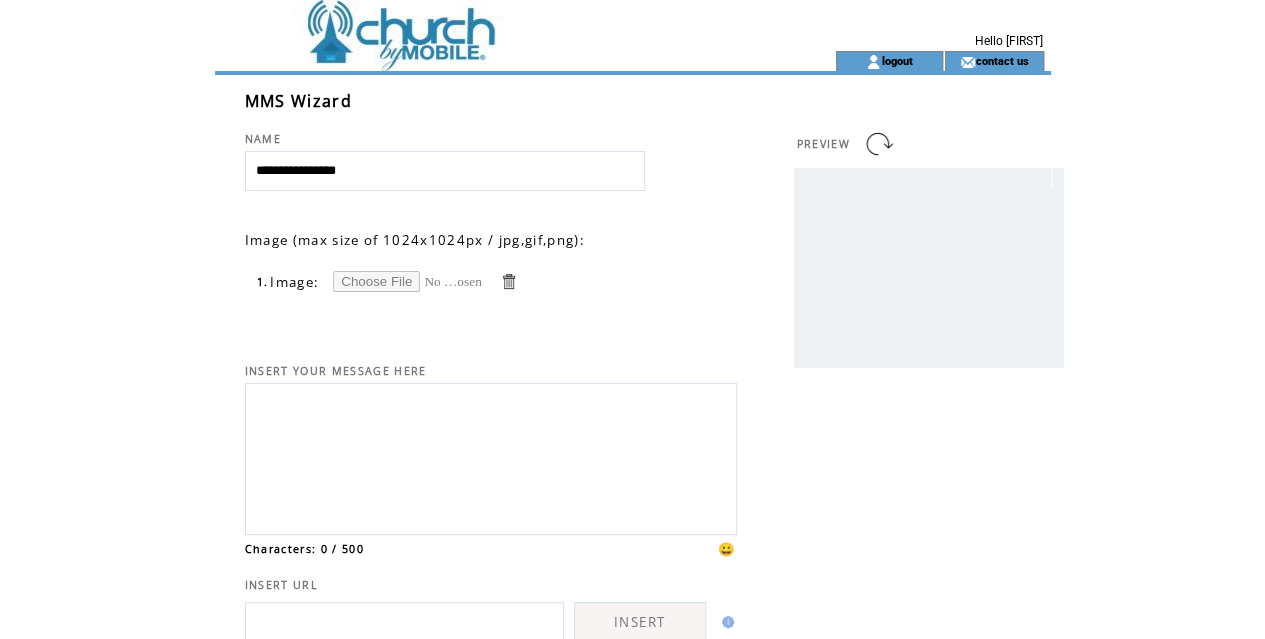 click at bounding box center [408, 281] 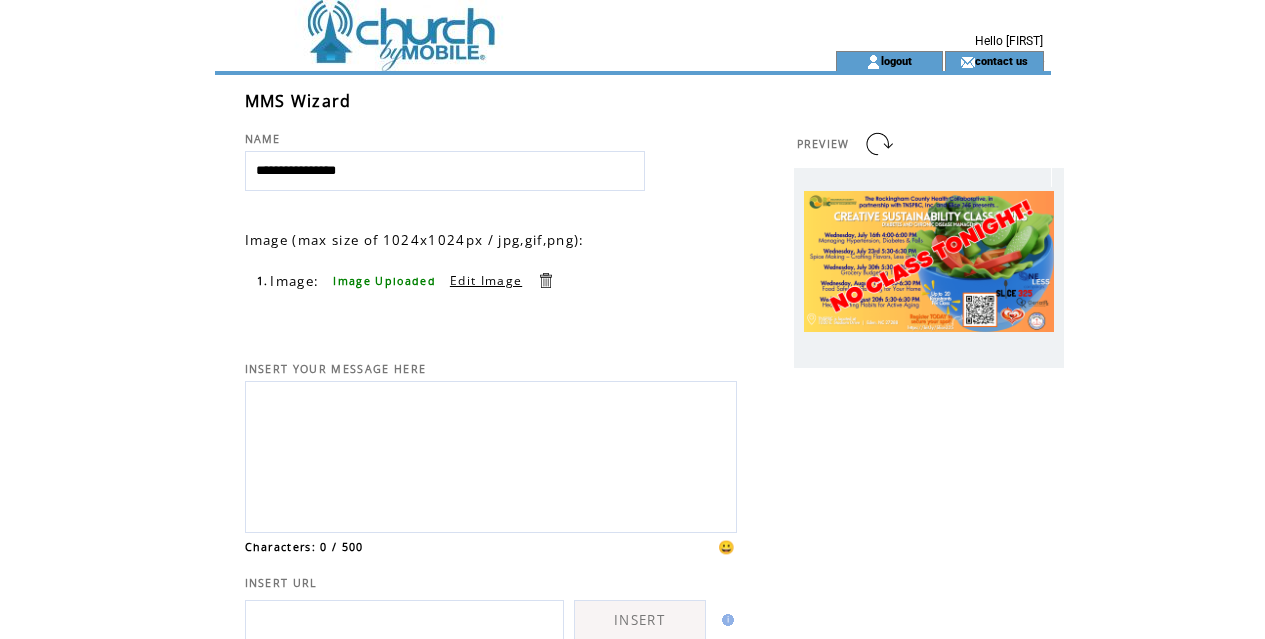 scroll, scrollTop: 0, scrollLeft: 0, axis: both 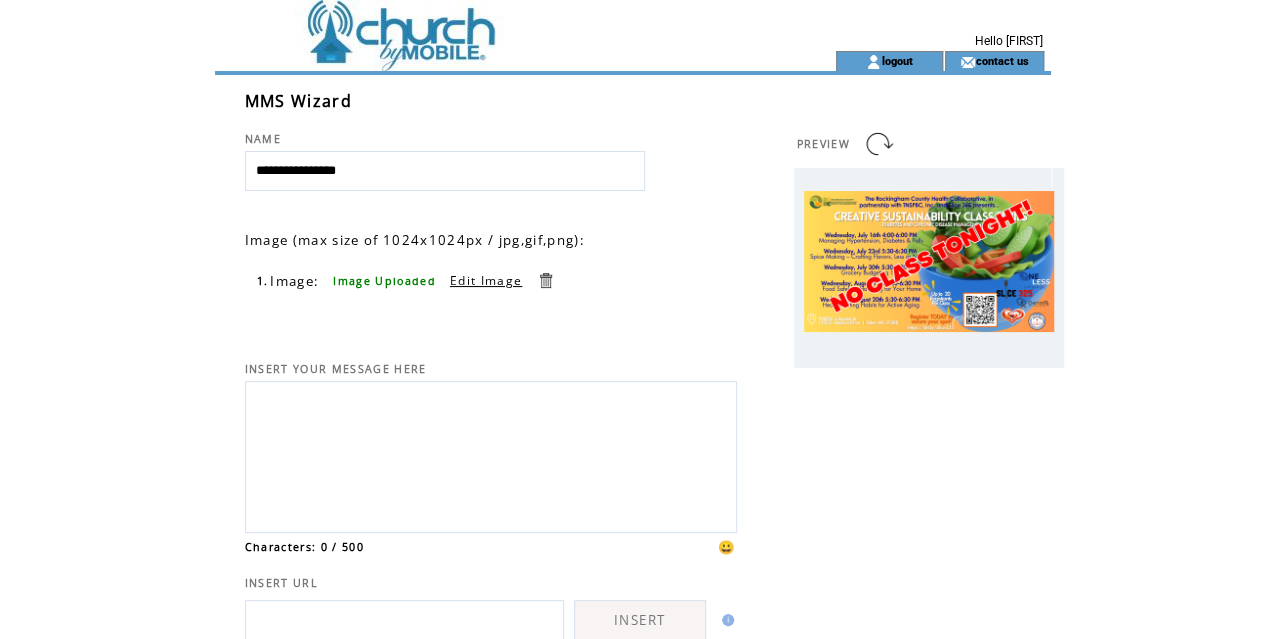 click at bounding box center (491, 454) 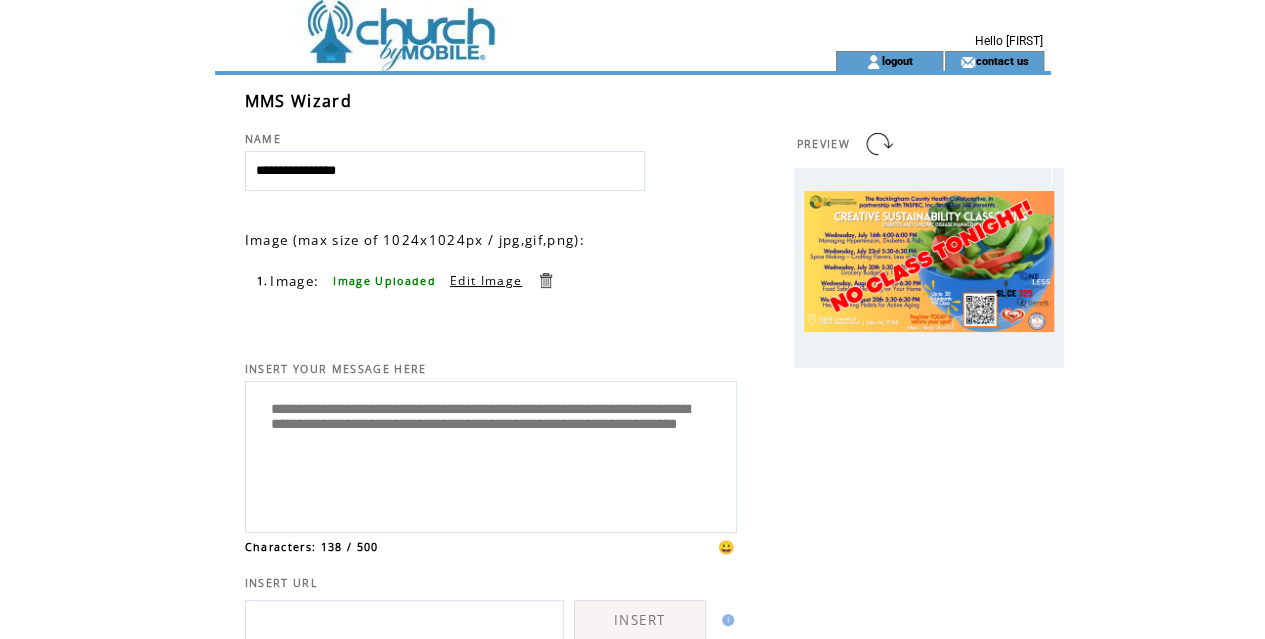 click on "**********" at bounding box center [491, 454] 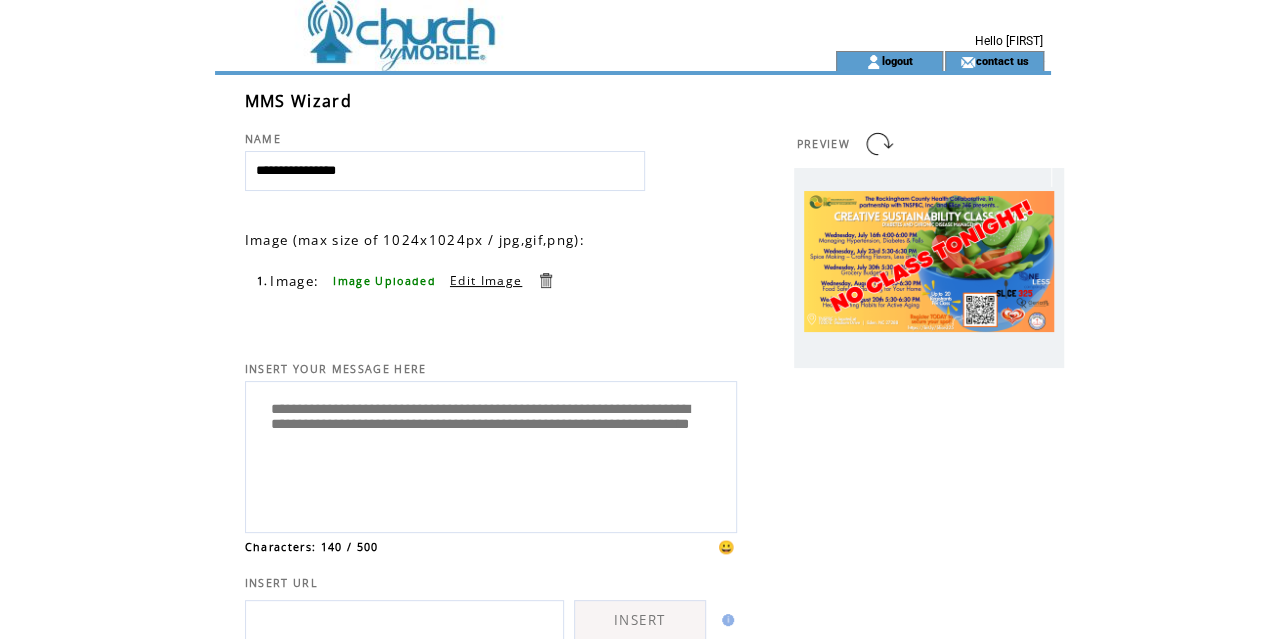 click on "**********" at bounding box center (491, 454) 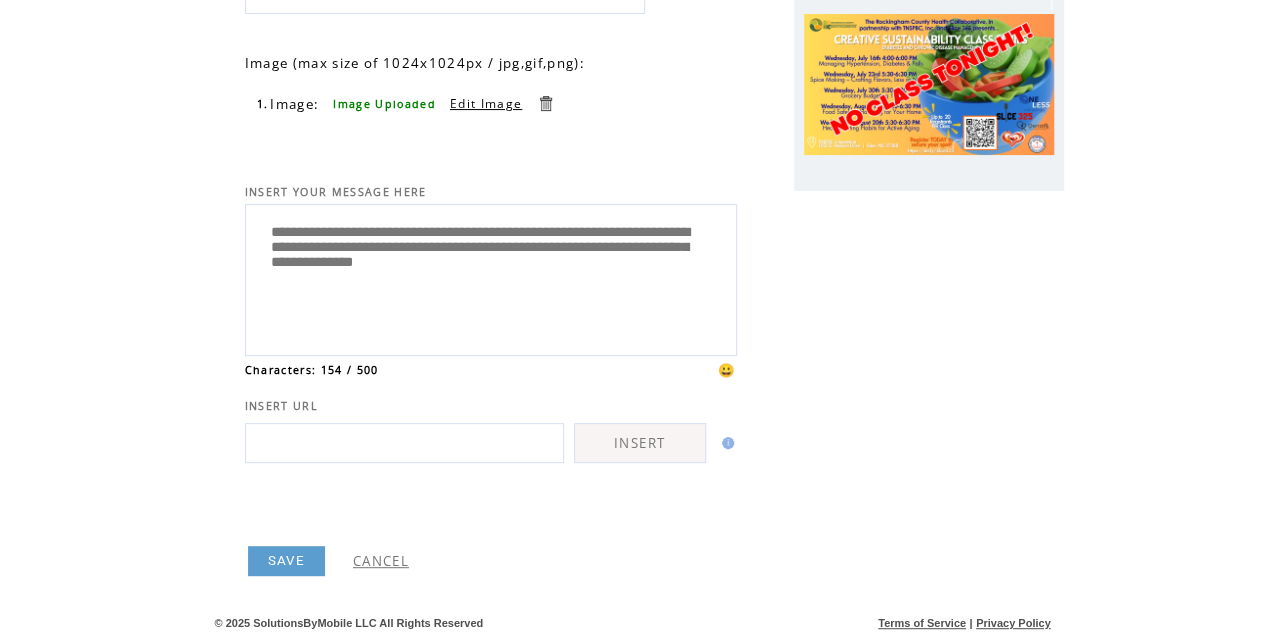 scroll, scrollTop: 214, scrollLeft: 0, axis: vertical 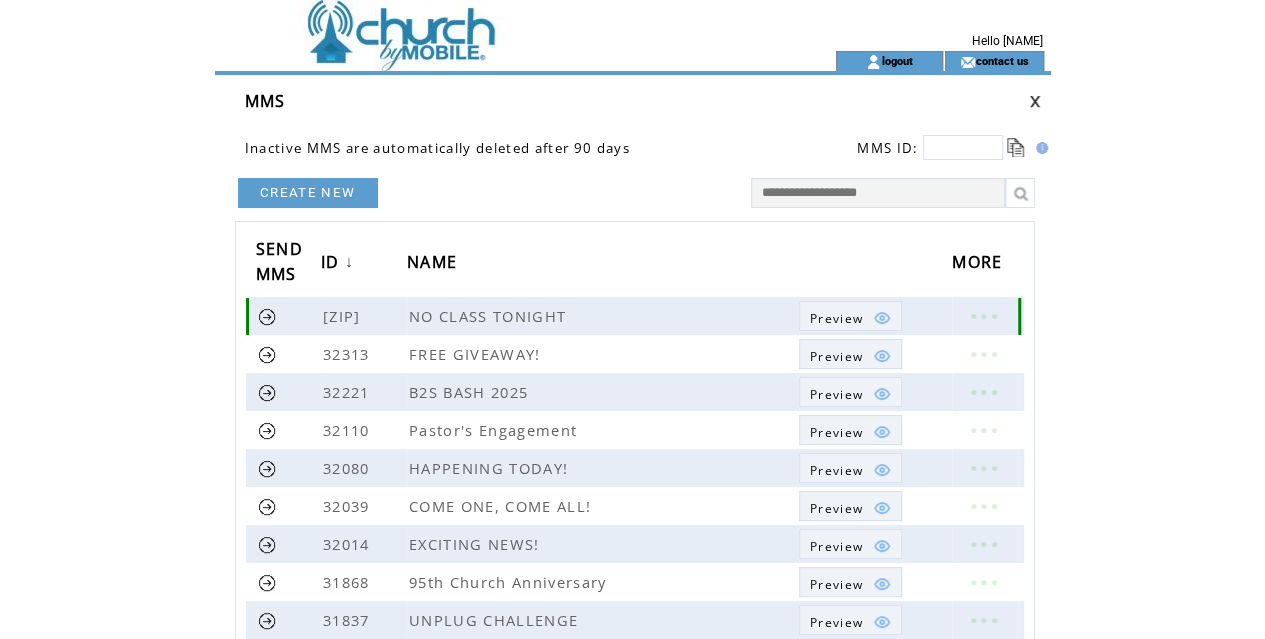 click at bounding box center (267, 316) 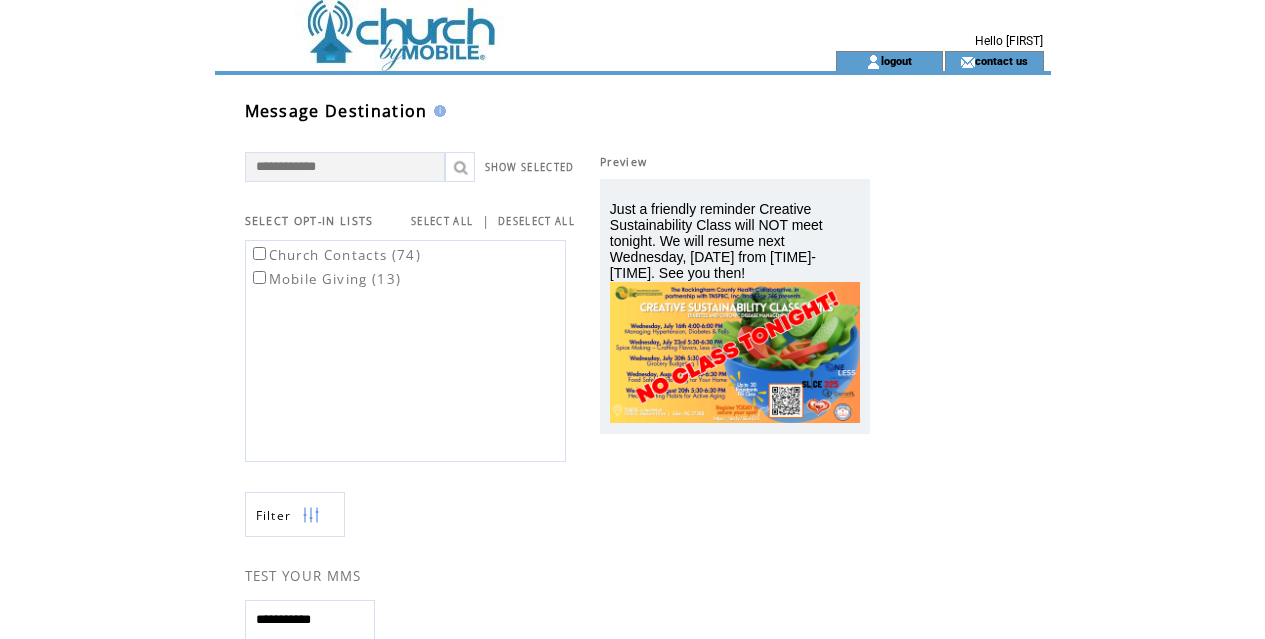 scroll, scrollTop: 0, scrollLeft: 0, axis: both 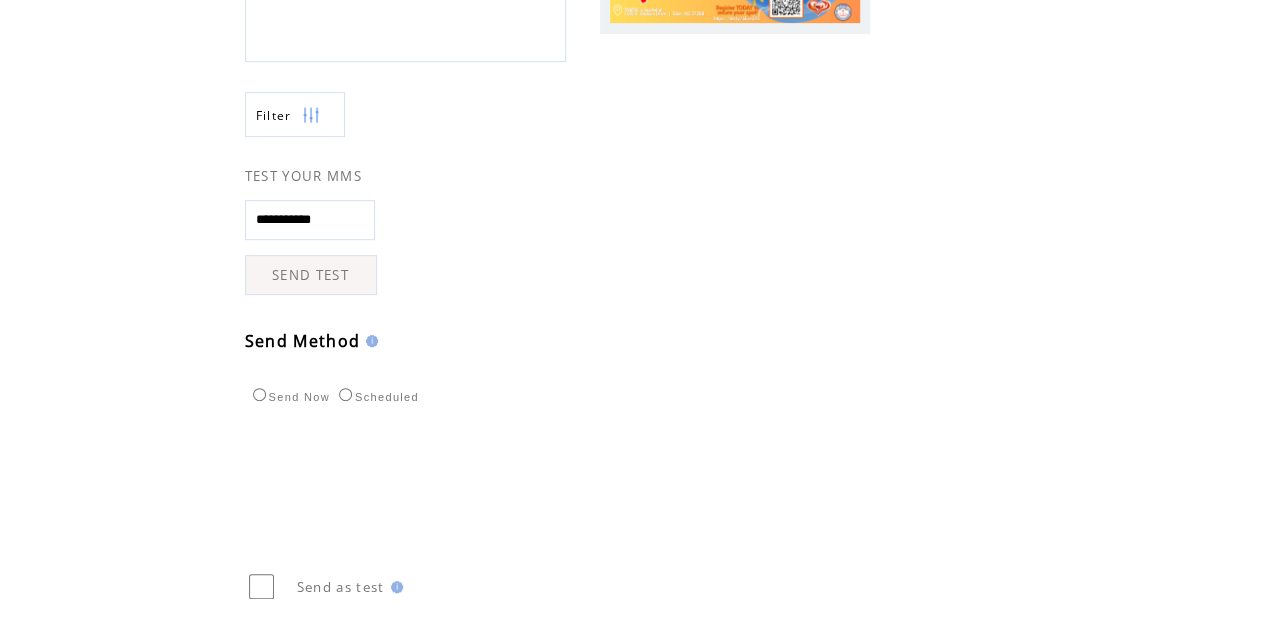 click on "Scheduled" at bounding box center (376, 397) 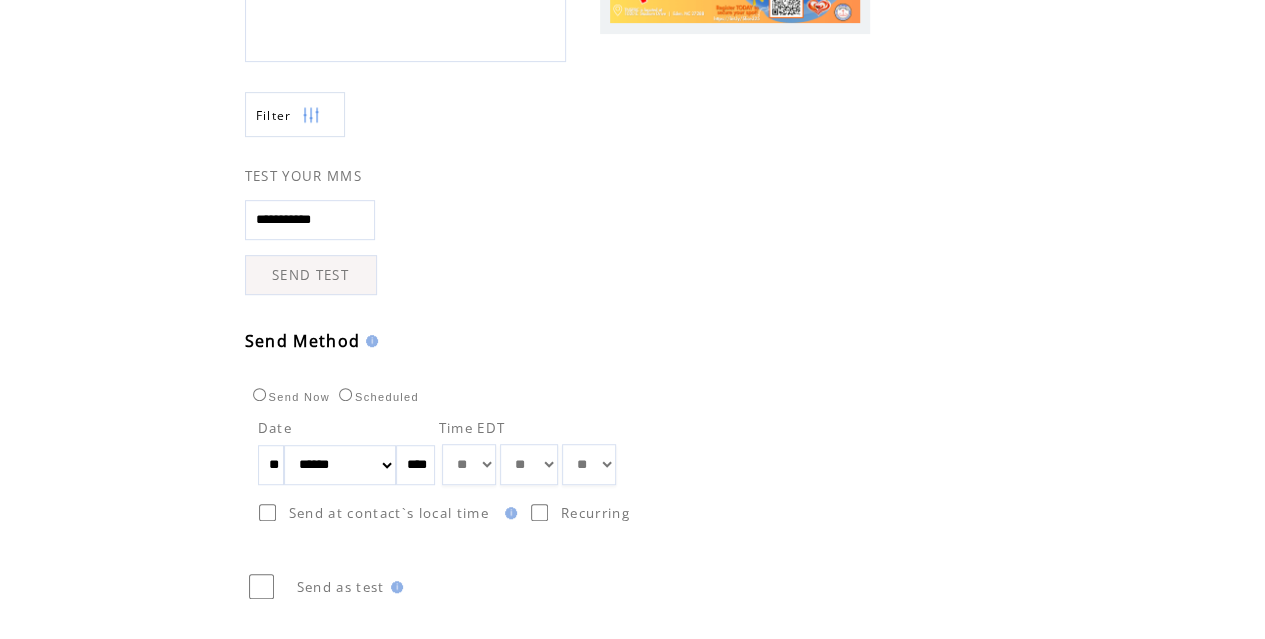 click on "******* 		 ******** 		 ***** 		 ***** 		 *** 		 **** 		 **** 		 ****** 		 ********* 		 ******* 		 ******** 		 ********" at bounding box center [340, 465] 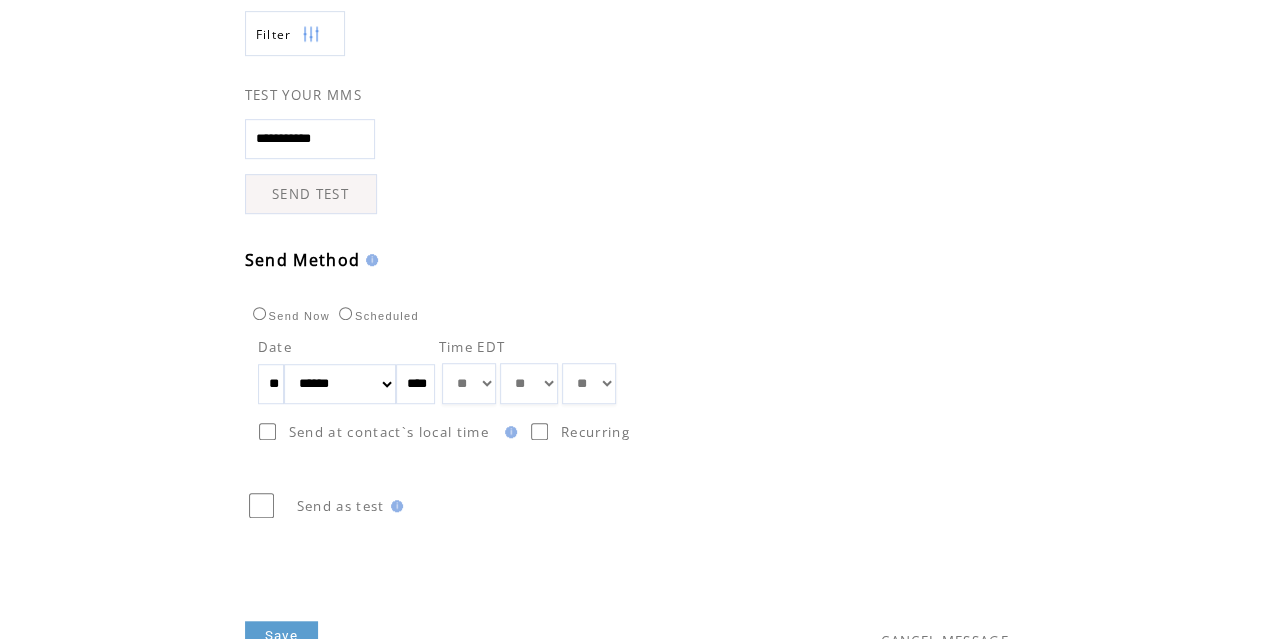 scroll, scrollTop: 582, scrollLeft: 0, axis: vertical 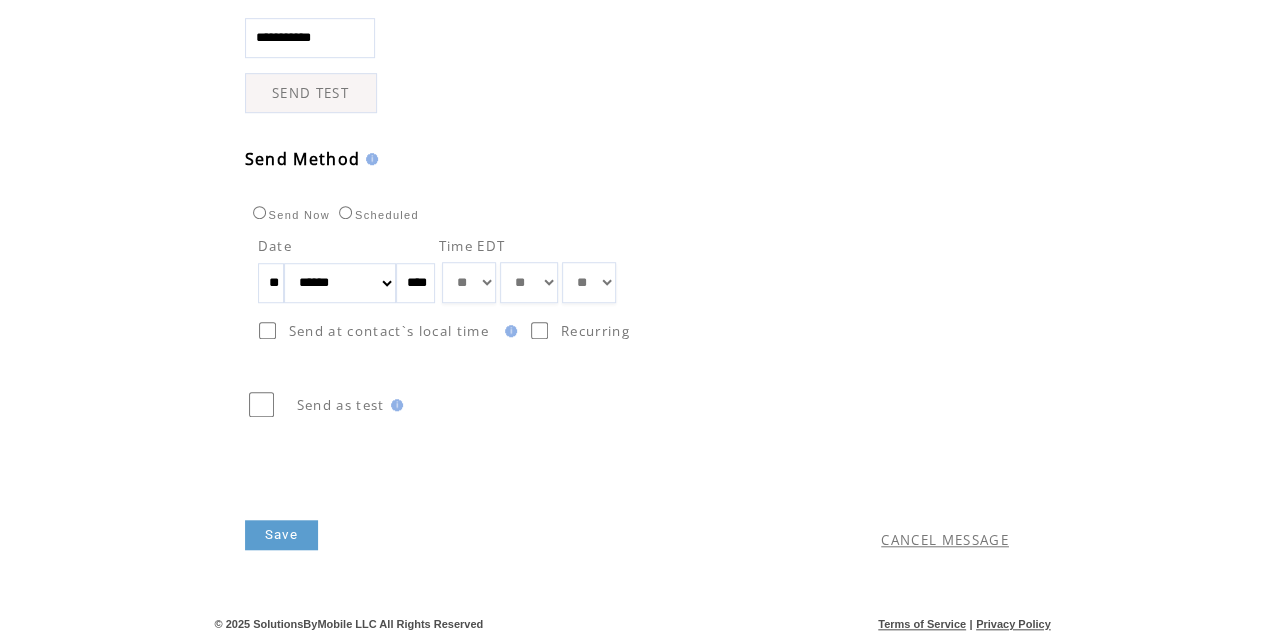 click on "Save" at bounding box center (281, 535) 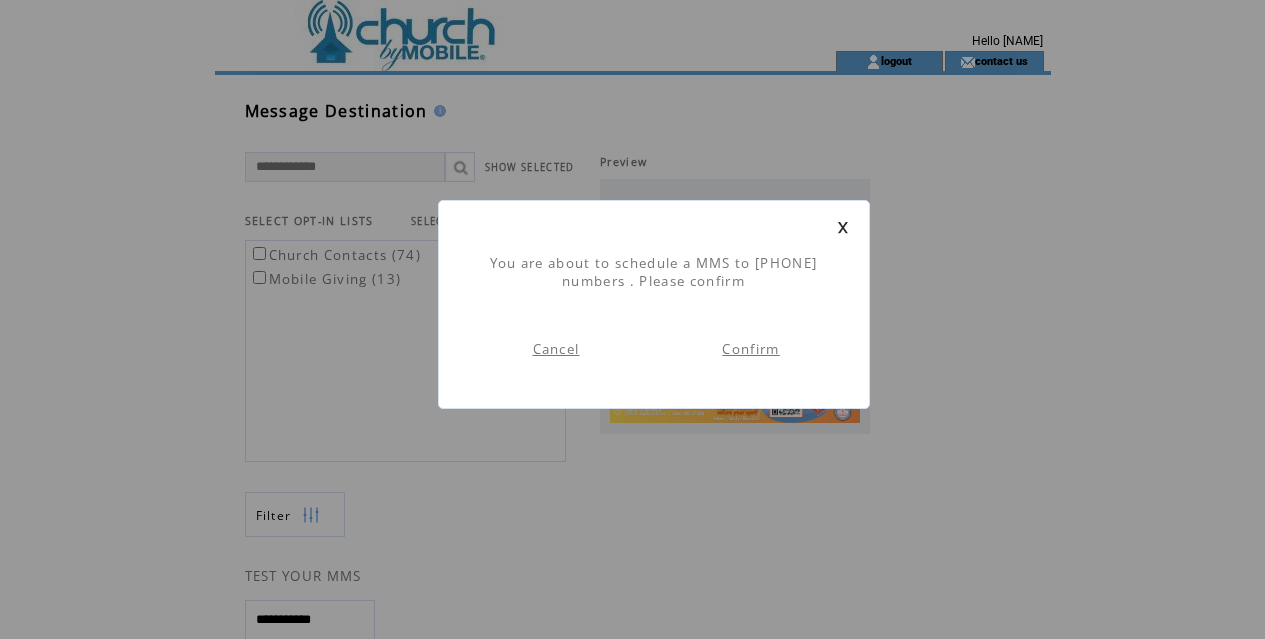 scroll, scrollTop: 0, scrollLeft: 0, axis: both 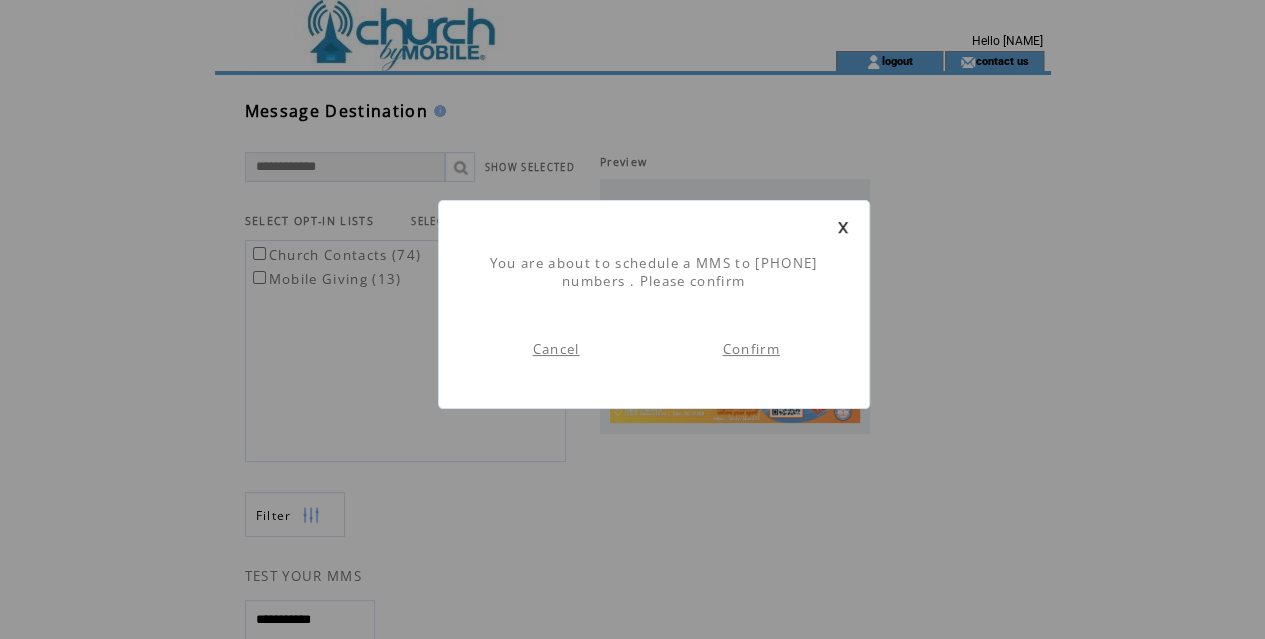 click on "Confirm" at bounding box center (750, 349) 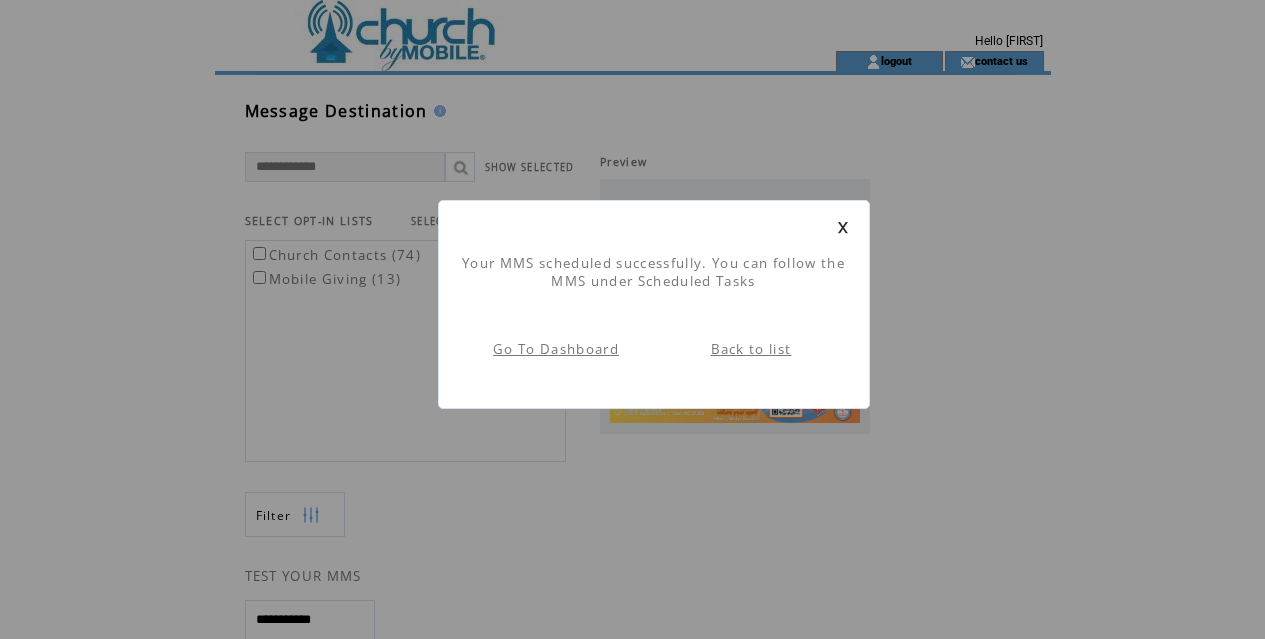 scroll, scrollTop: 1, scrollLeft: 0, axis: vertical 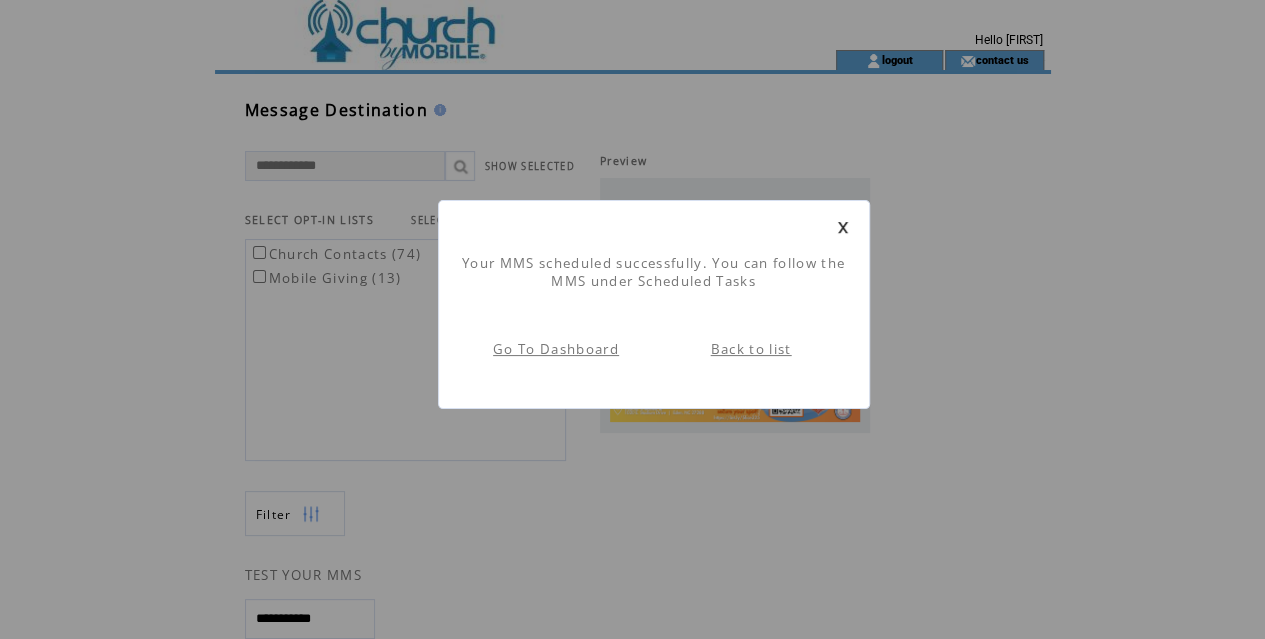 click on "Back to list" at bounding box center [751, 349] 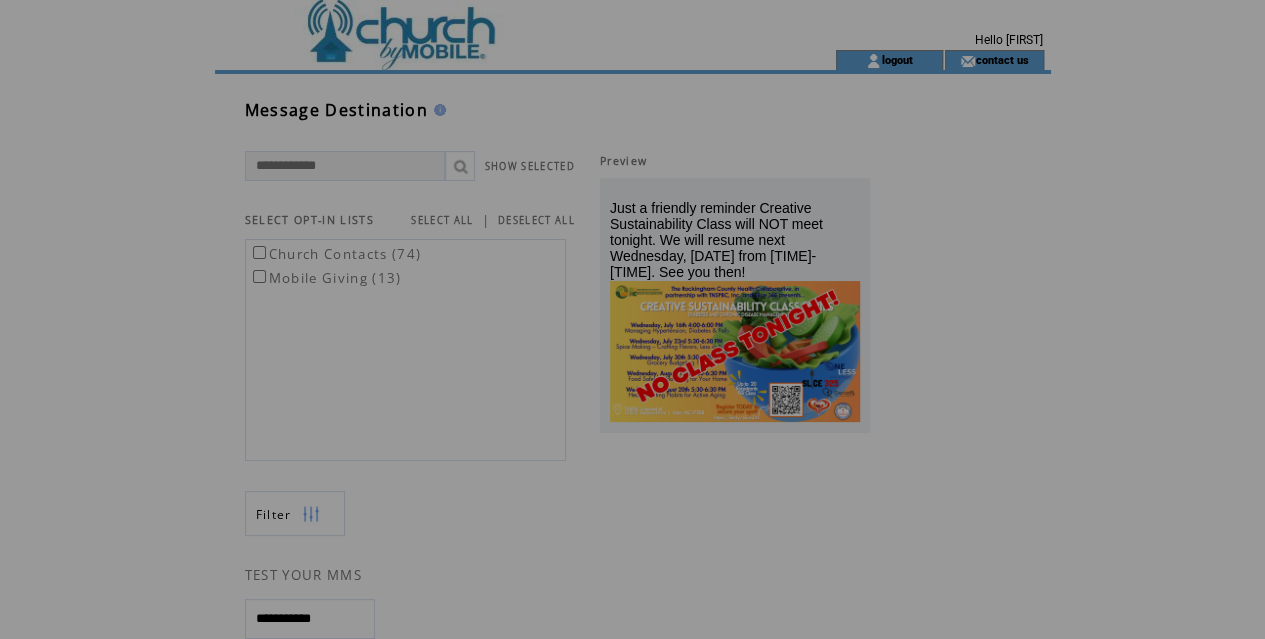 scroll, scrollTop: 0, scrollLeft: 0, axis: both 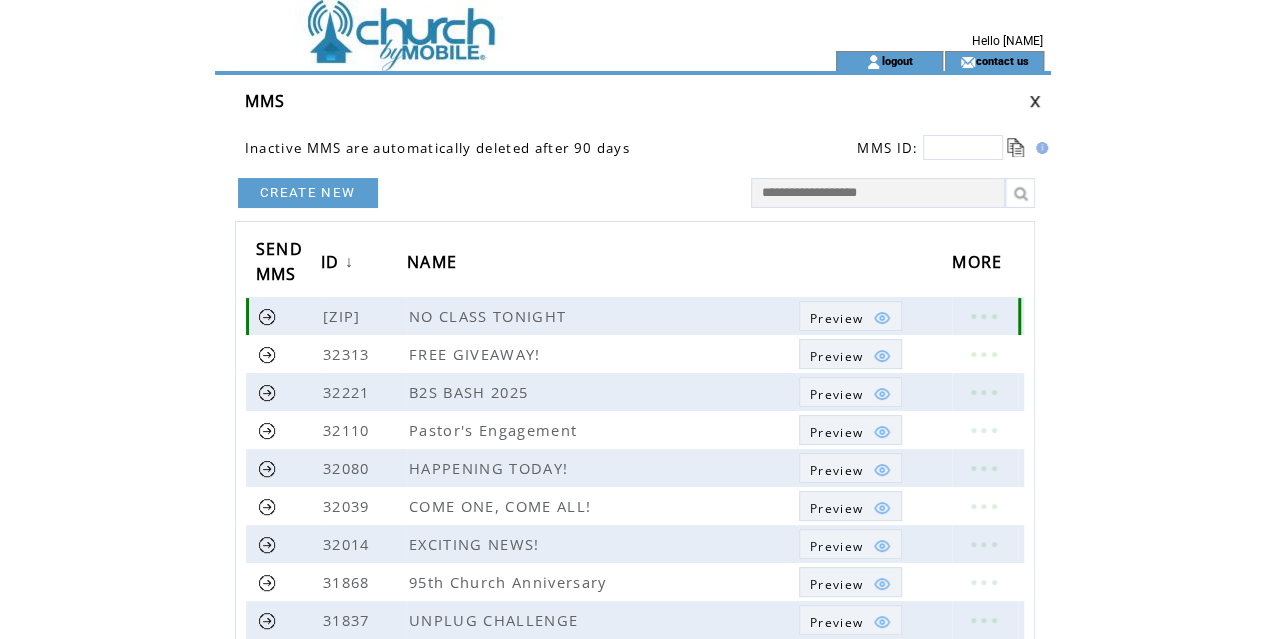 click at bounding box center (868, 318) 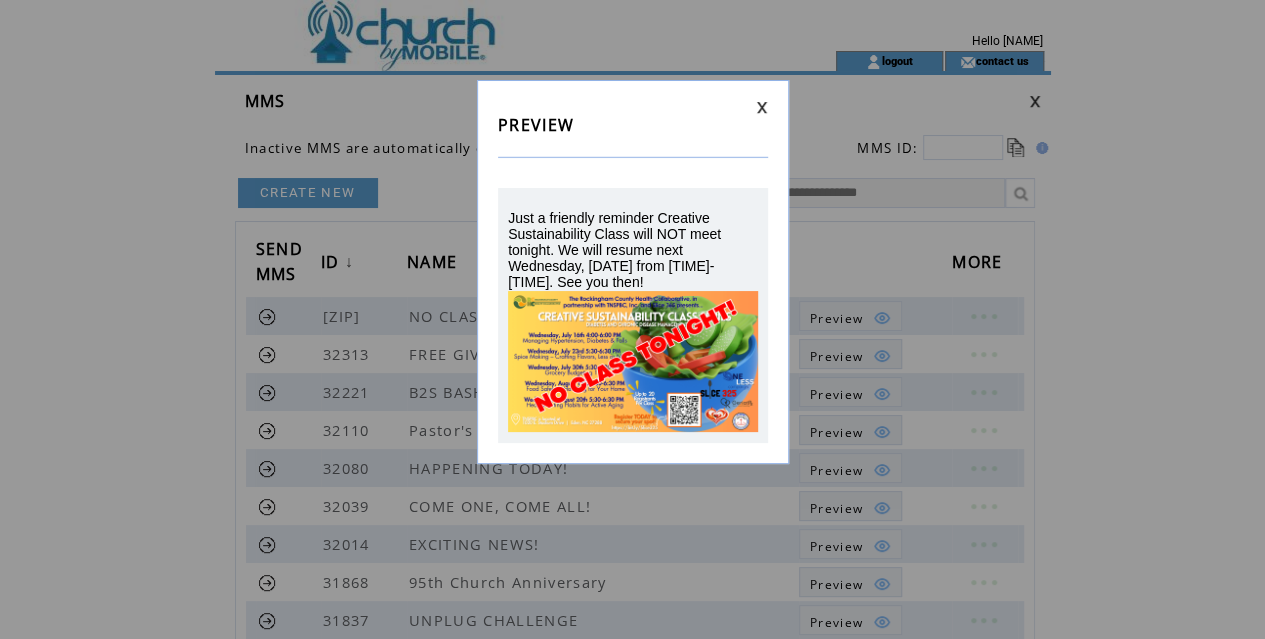 drag, startPoint x: 509, startPoint y: 215, endPoint x: 633, endPoint y: 287, distance: 143.38759 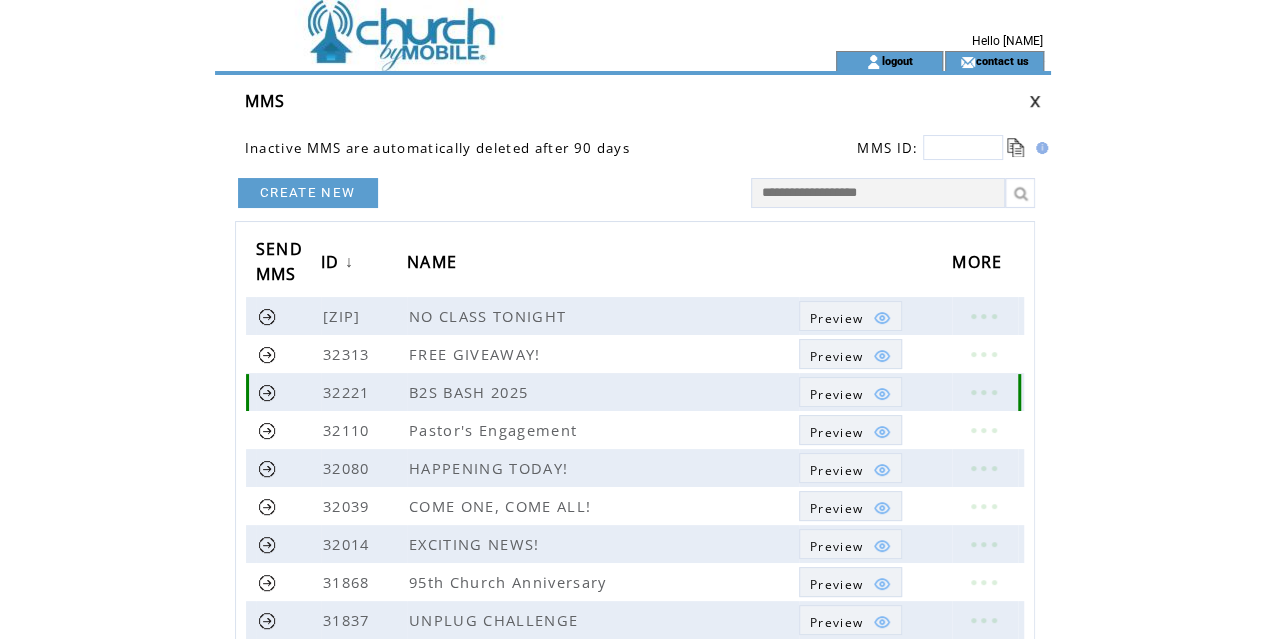 click at bounding box center (983, 392) 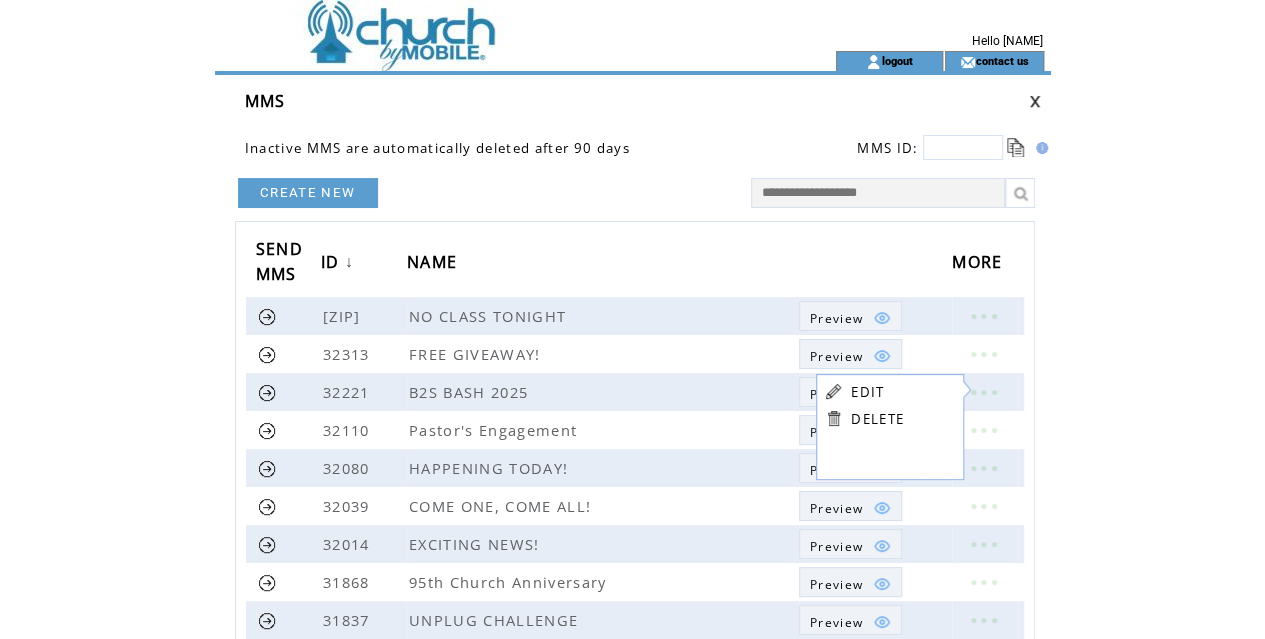 click on "EDIT" at bounding box center [867, 392] 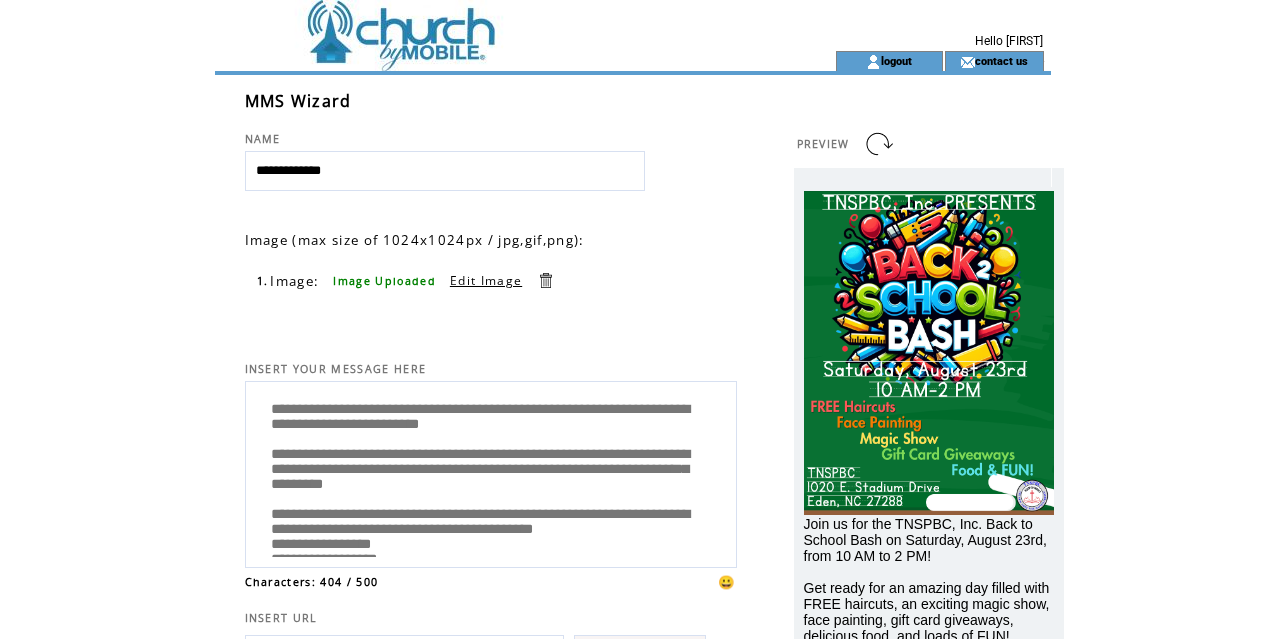 scroll, scrollTop: 0, scrollLeft: 0, axis: both 